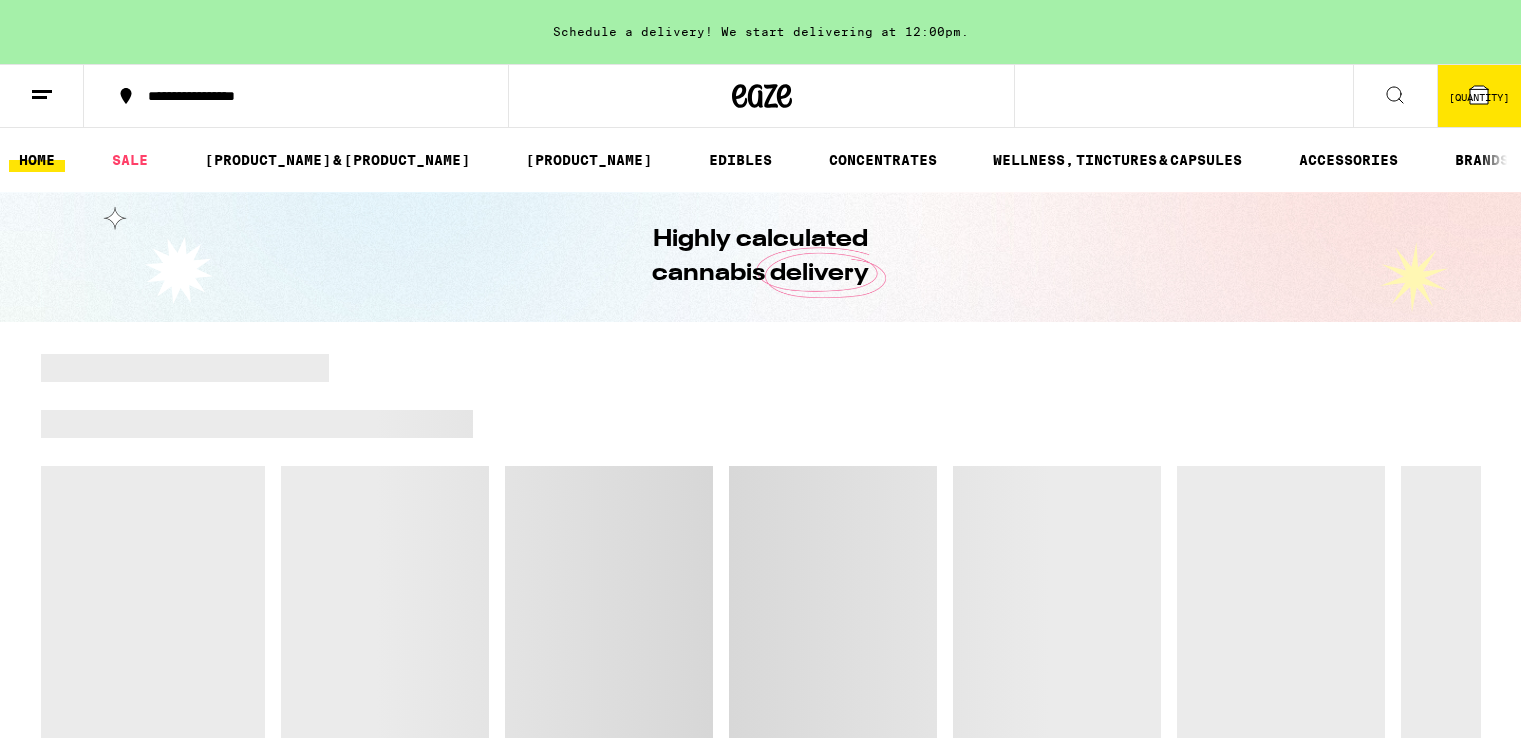 scroll, scrollTop: 0, scrollLeft: 0, axis: both 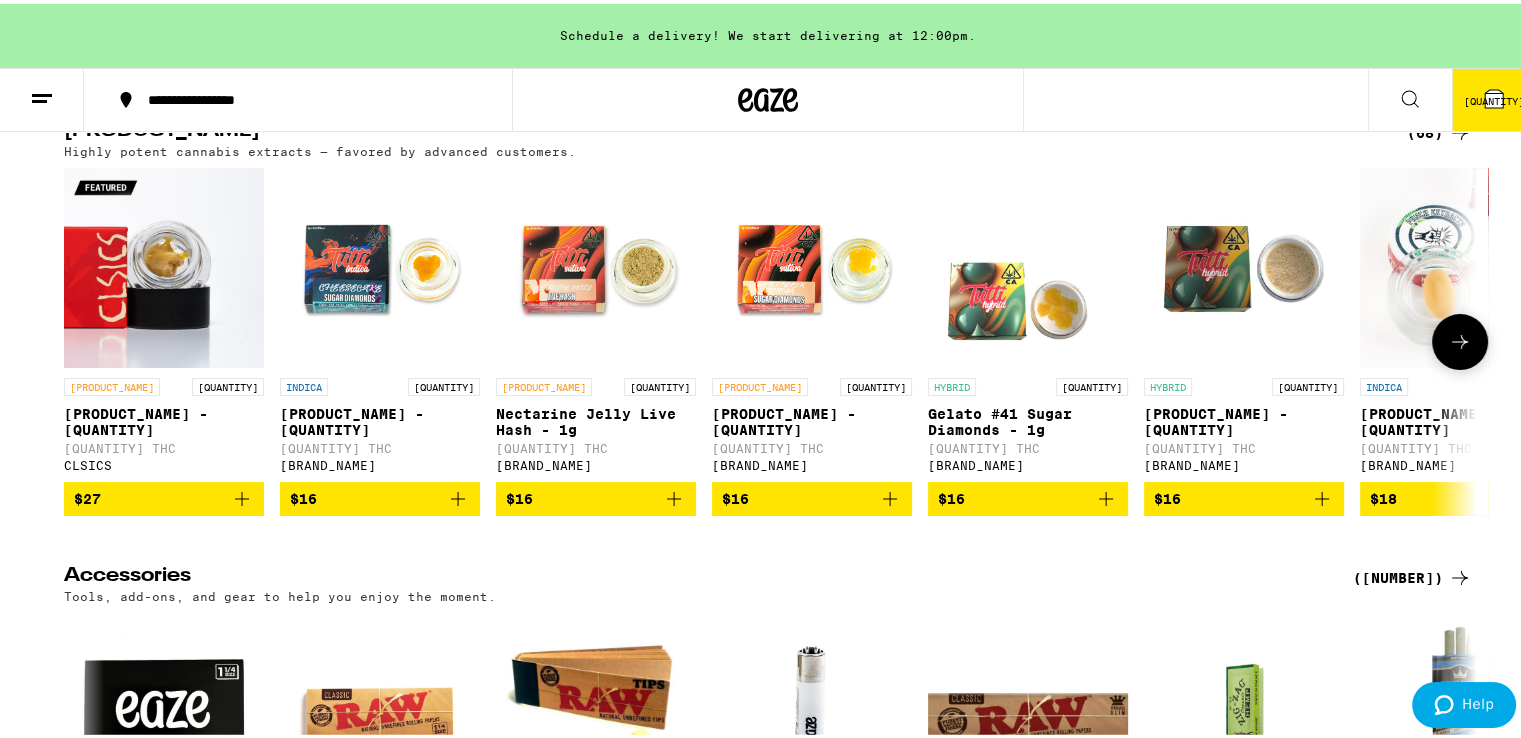 click 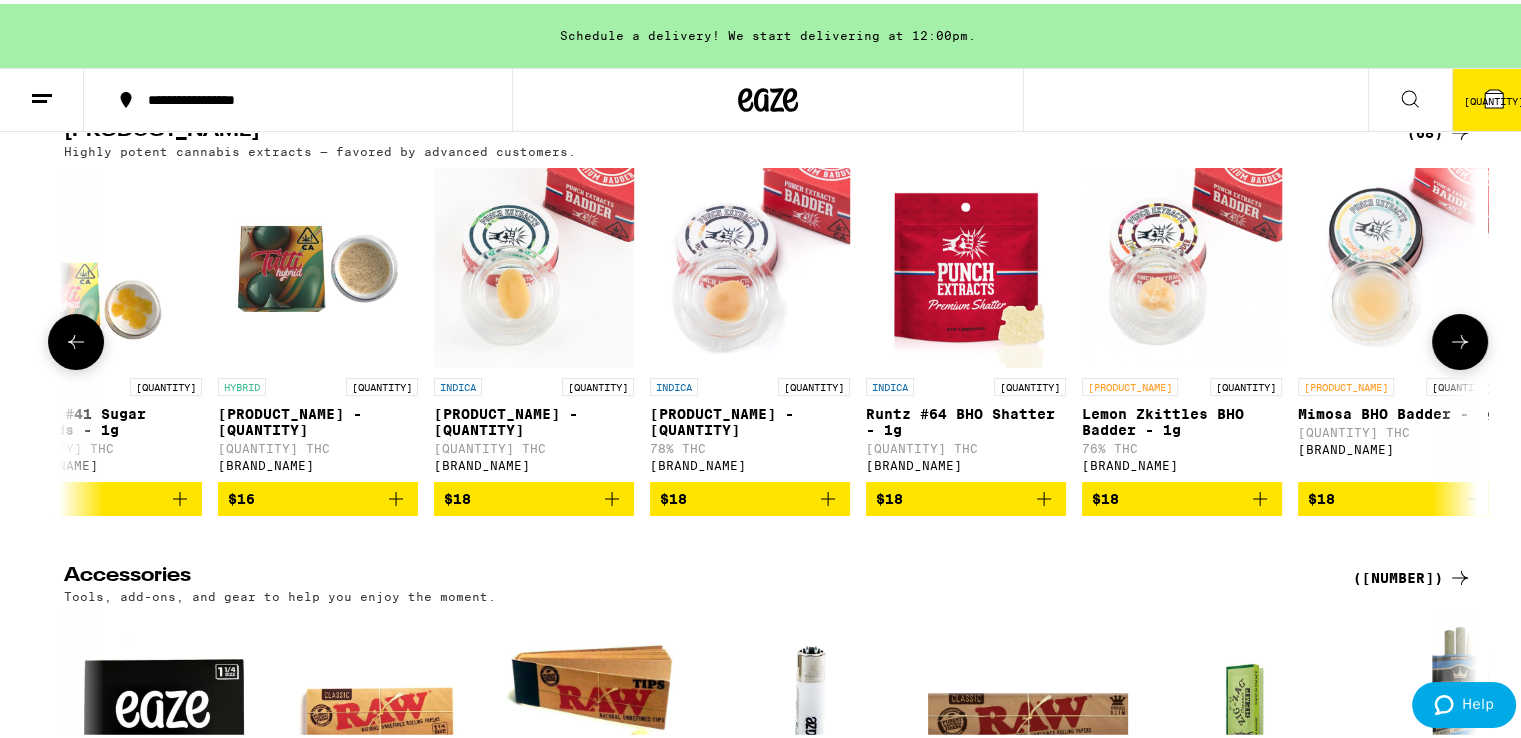 scroll, scrollTop: 0, scrollLeft: 1190, axis: horizontal 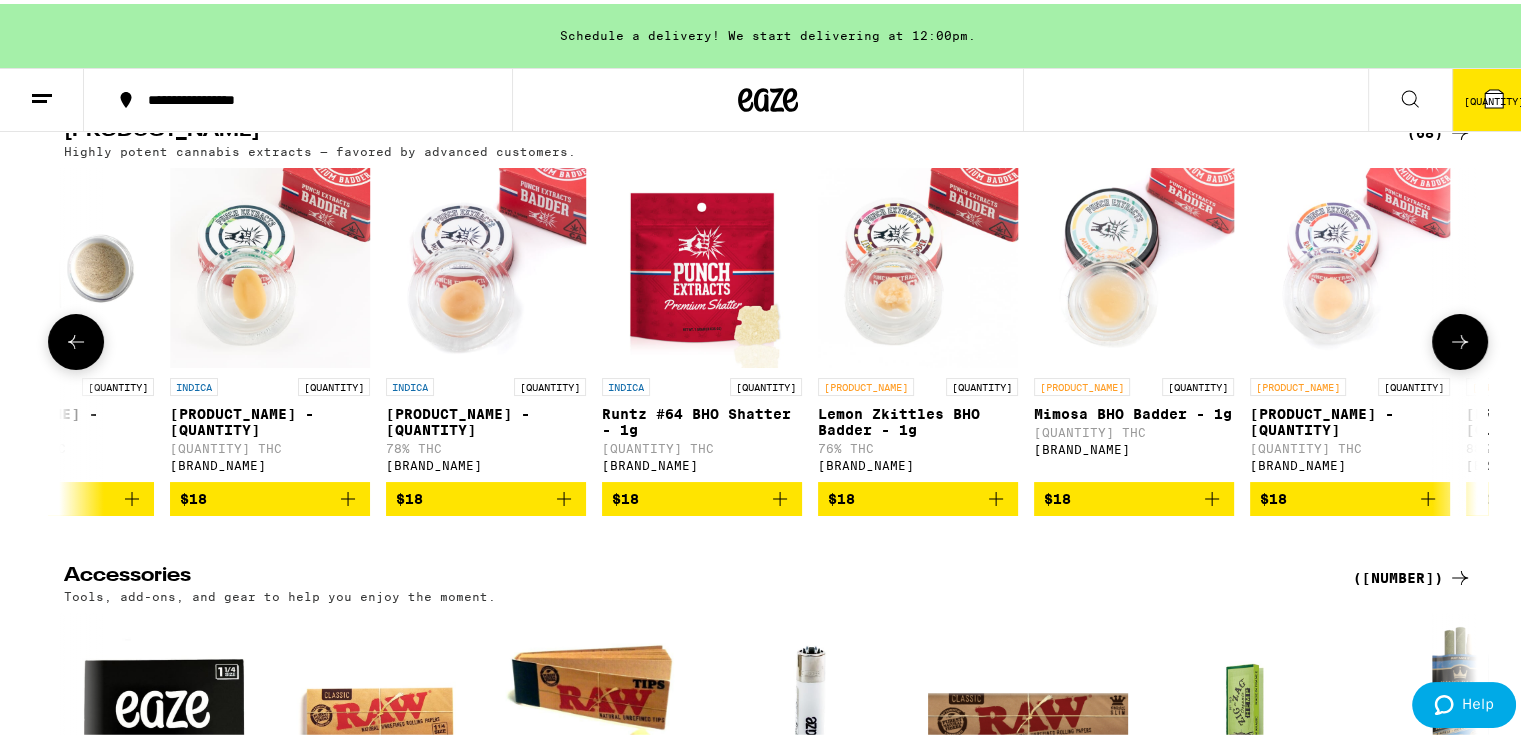 click 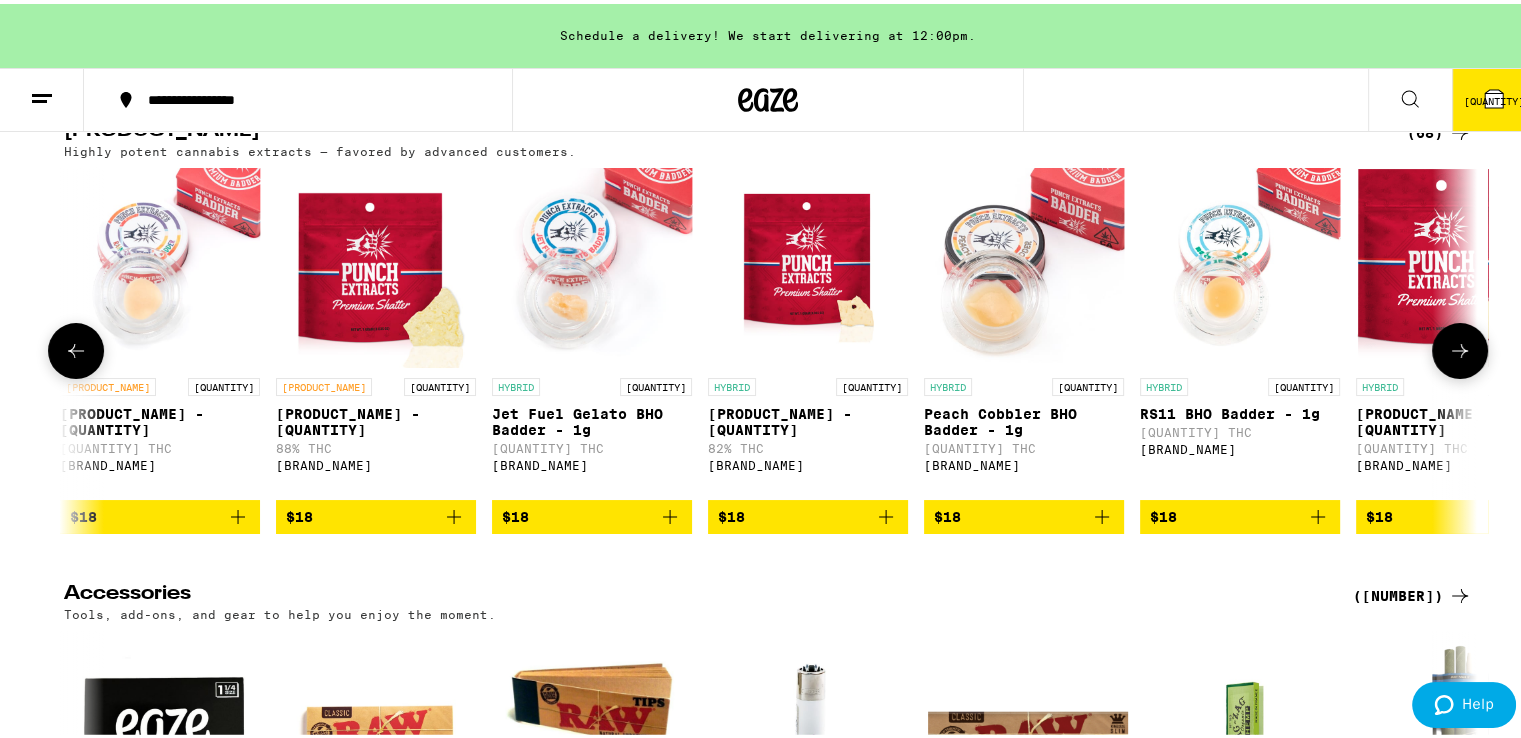 click 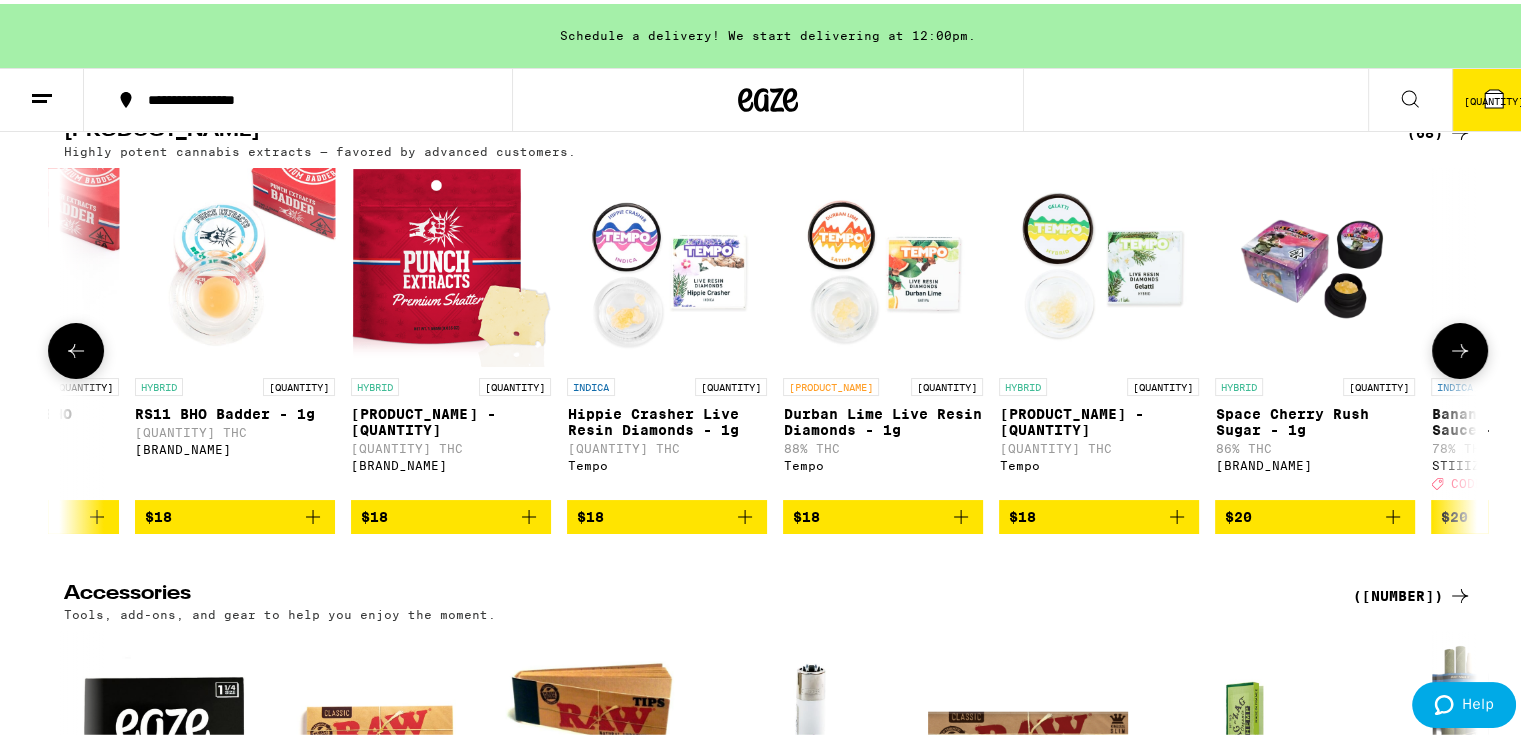 scroll, scrollTop: 0, scrollLeft: 3571, axis: horizontal 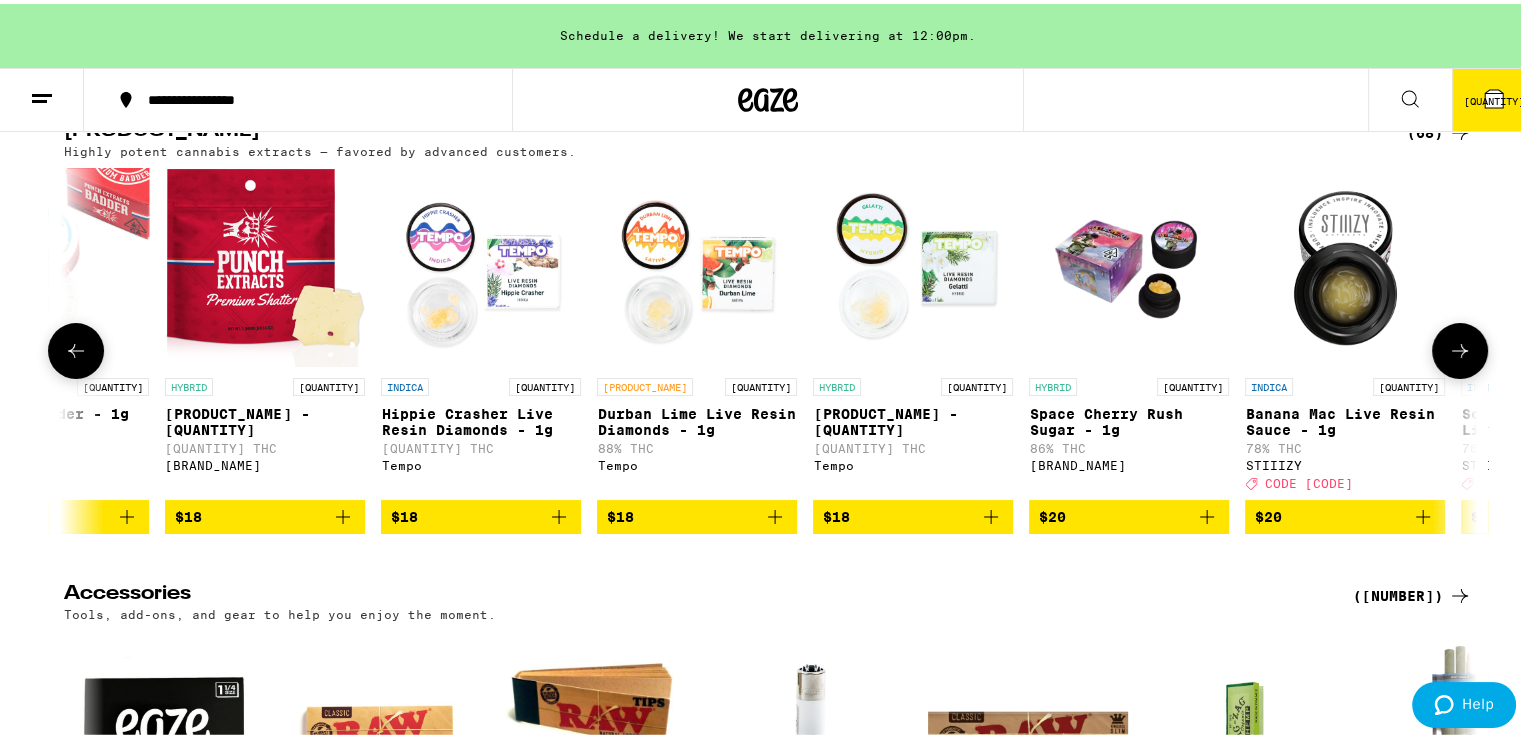 click 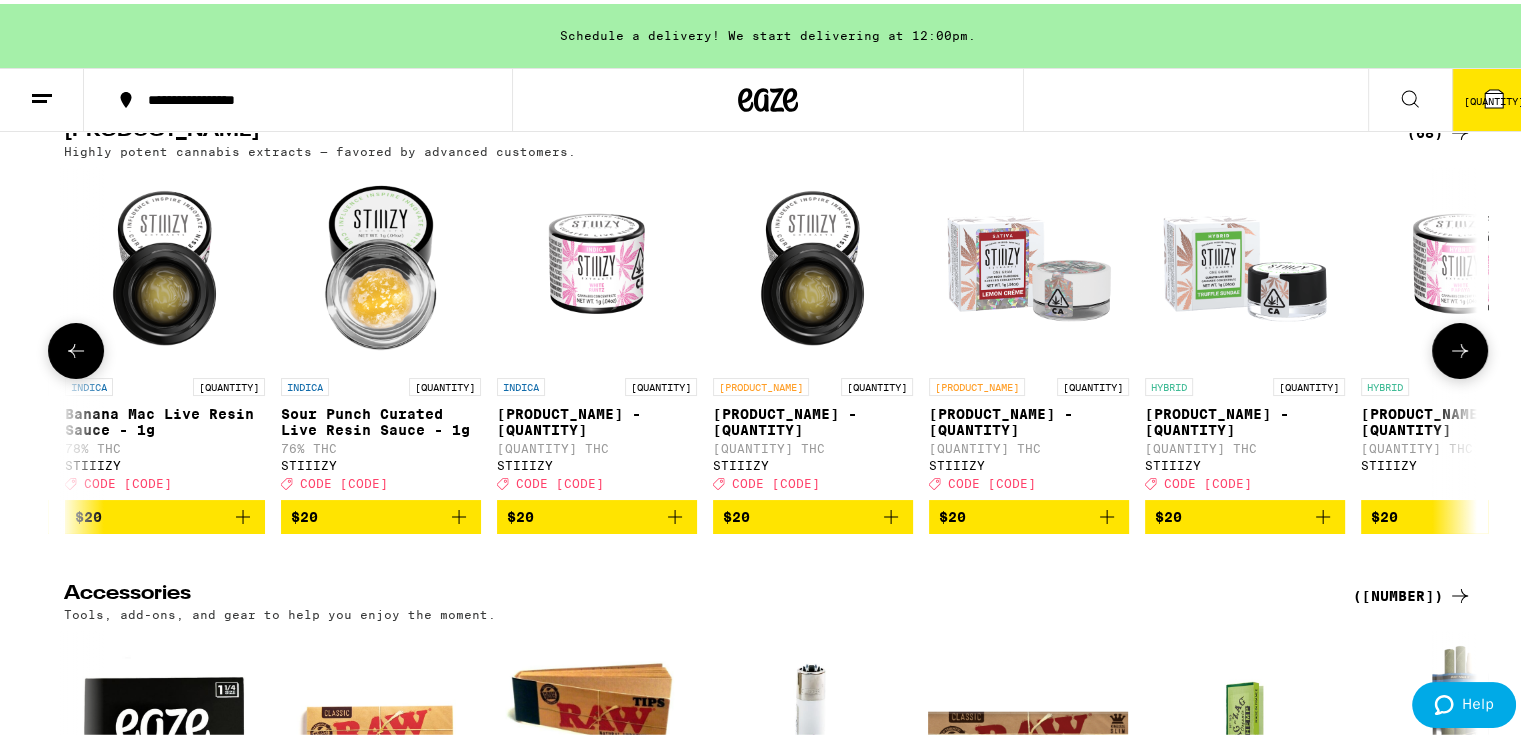 scroll, scrollTop: 0, scrollLeft: 4761, axis: horizontal 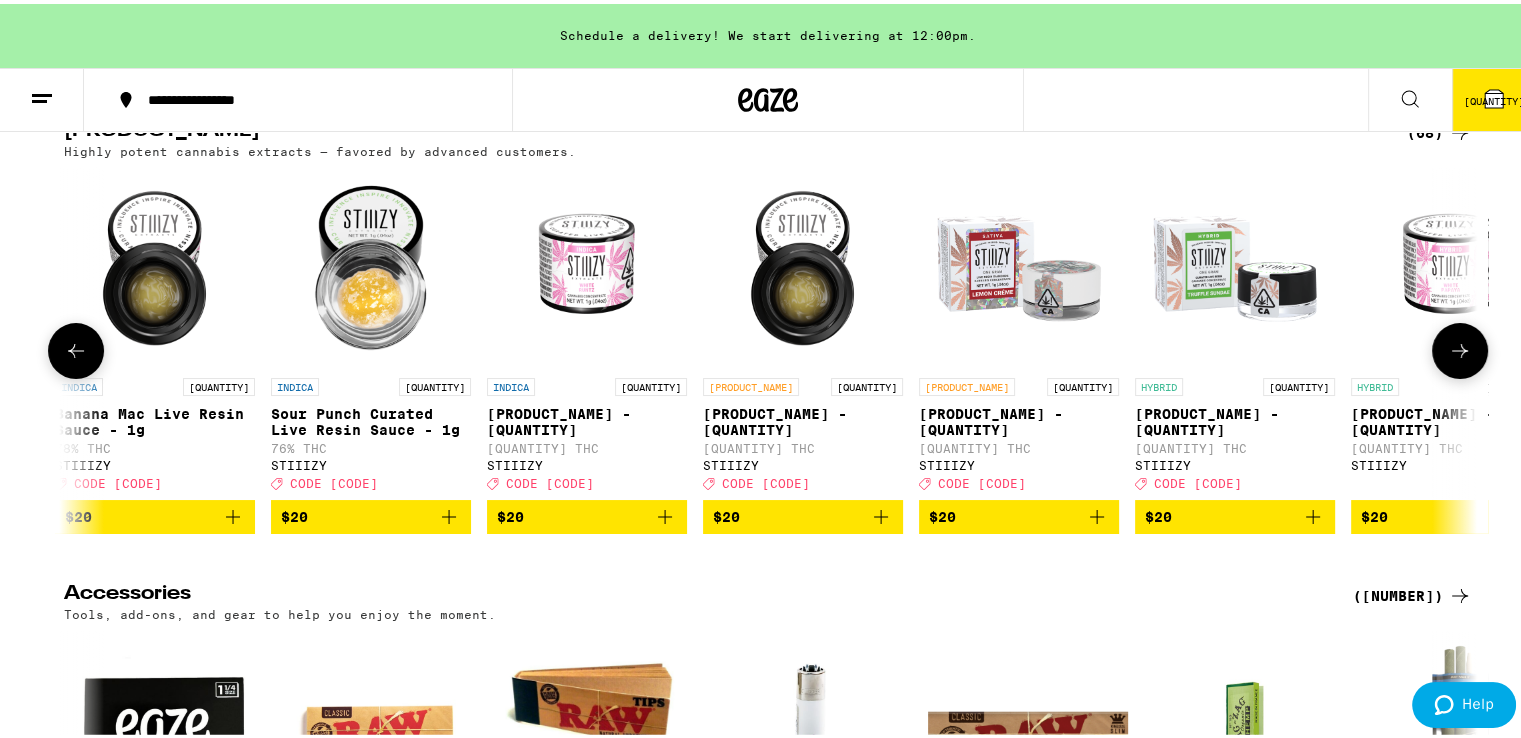 click 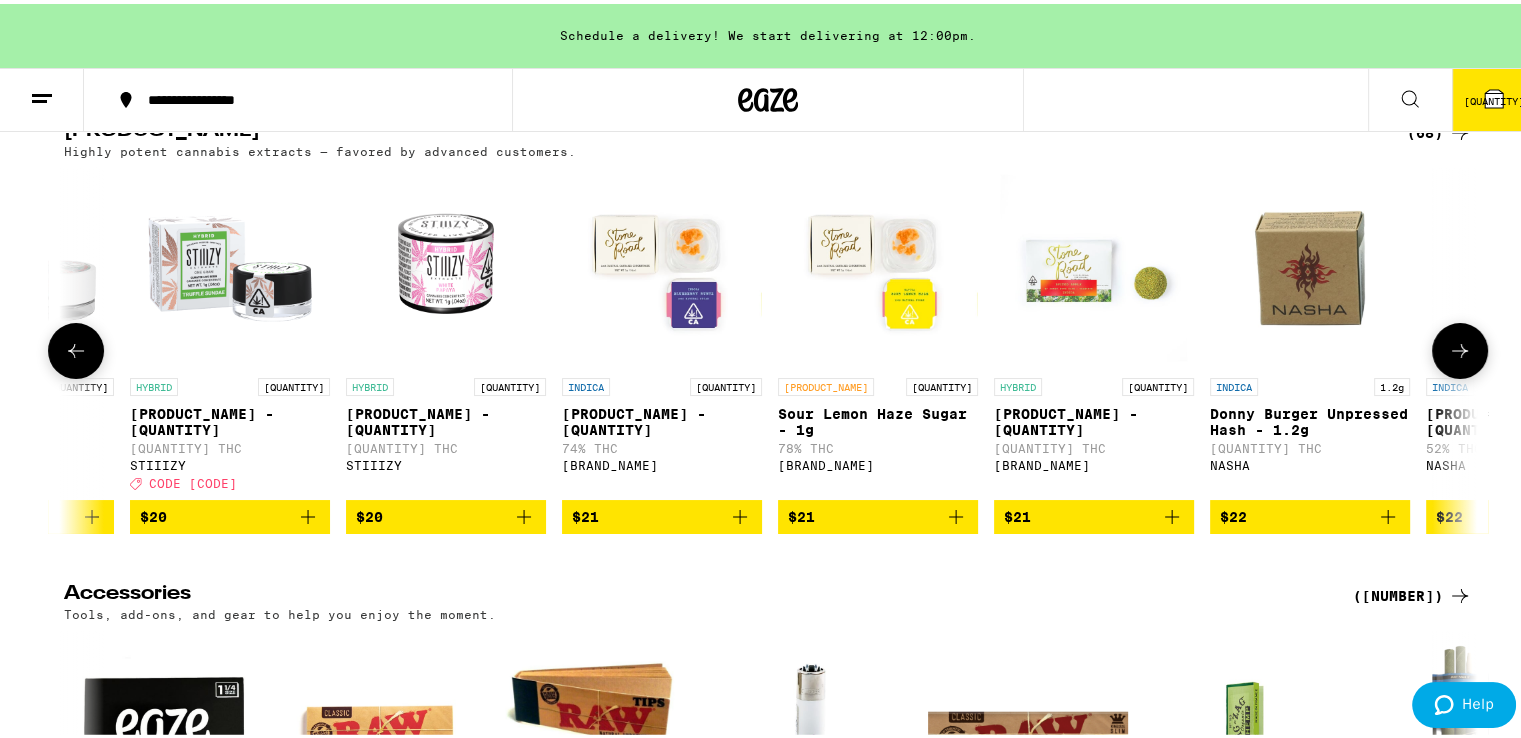 scroll, scrollTop: 0, scrollLeft: 5952, axis: horizontal 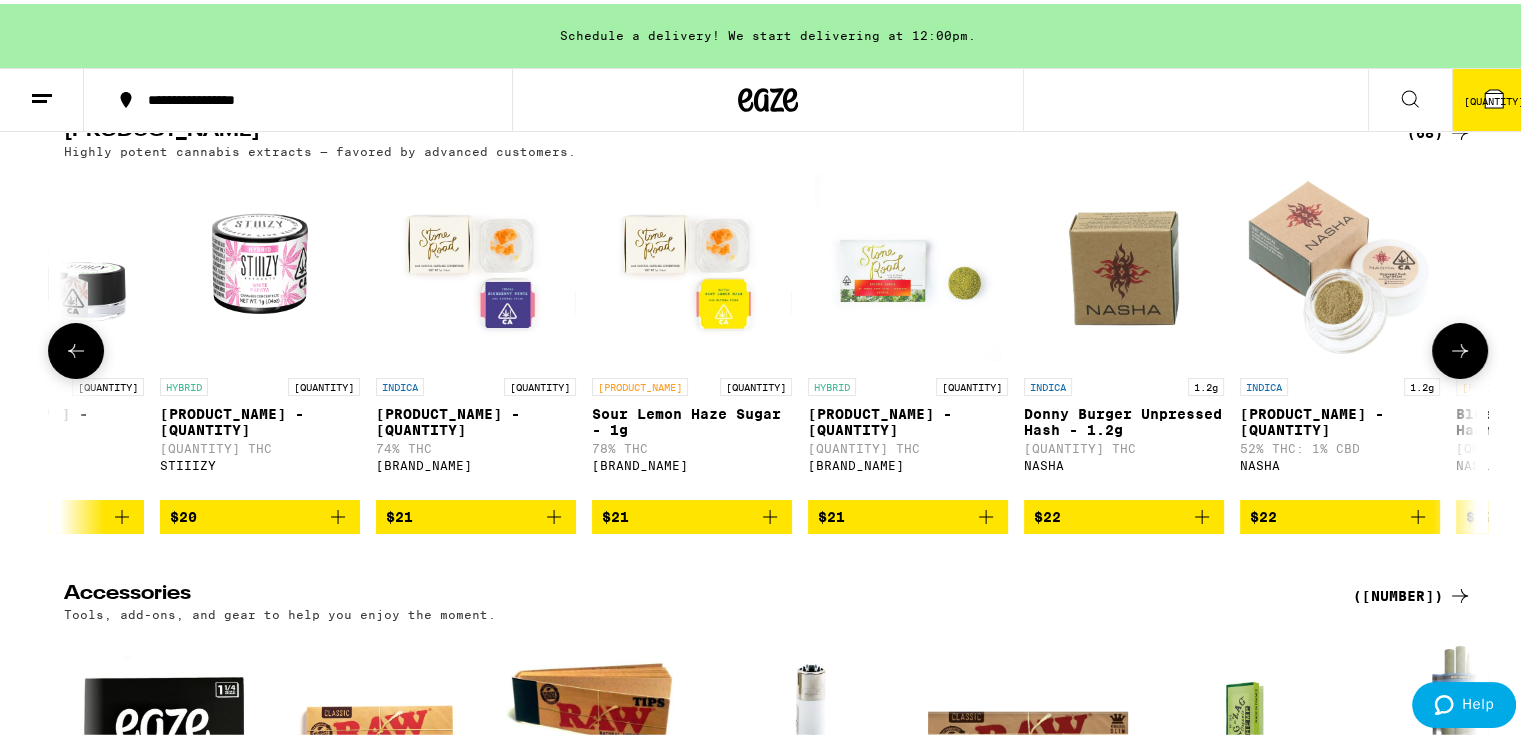 click 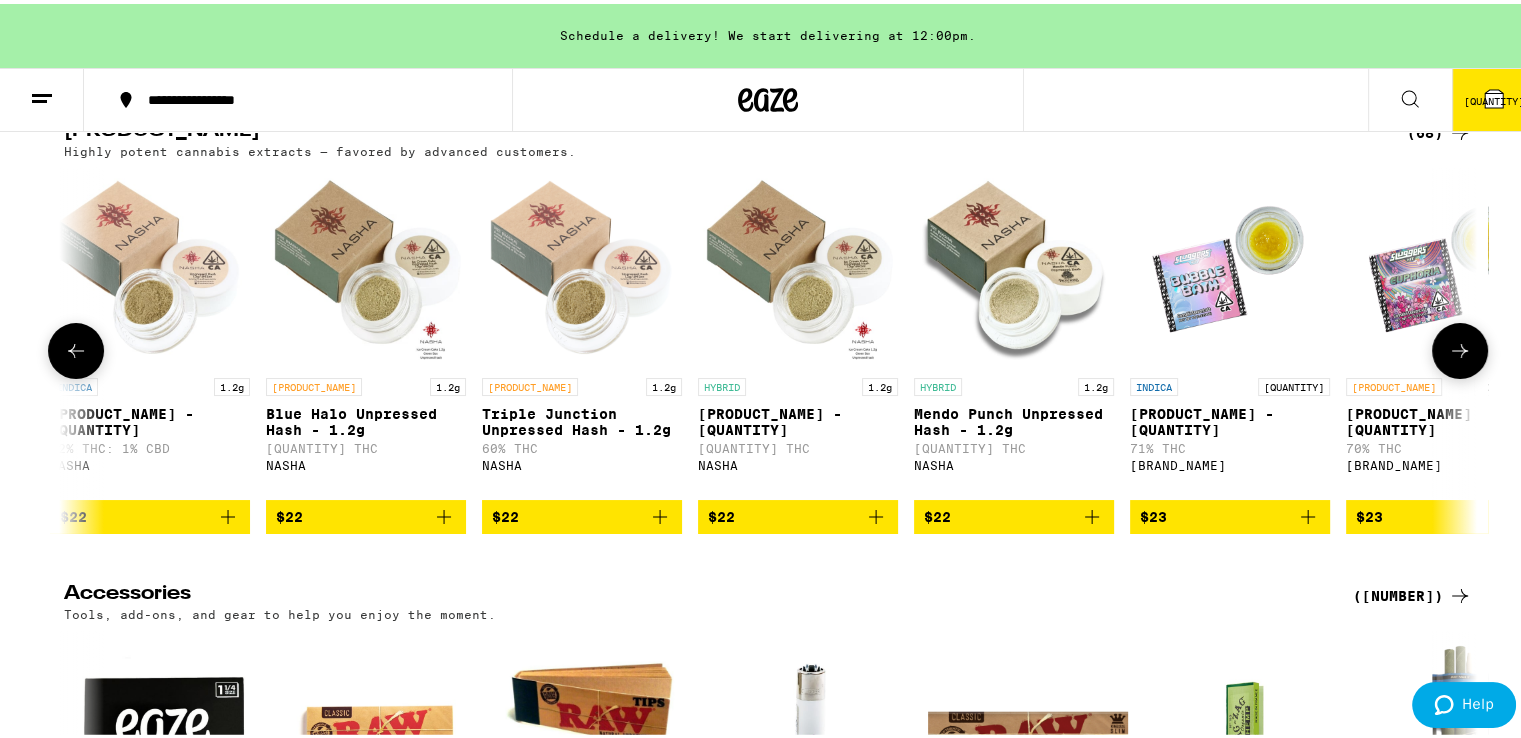 click 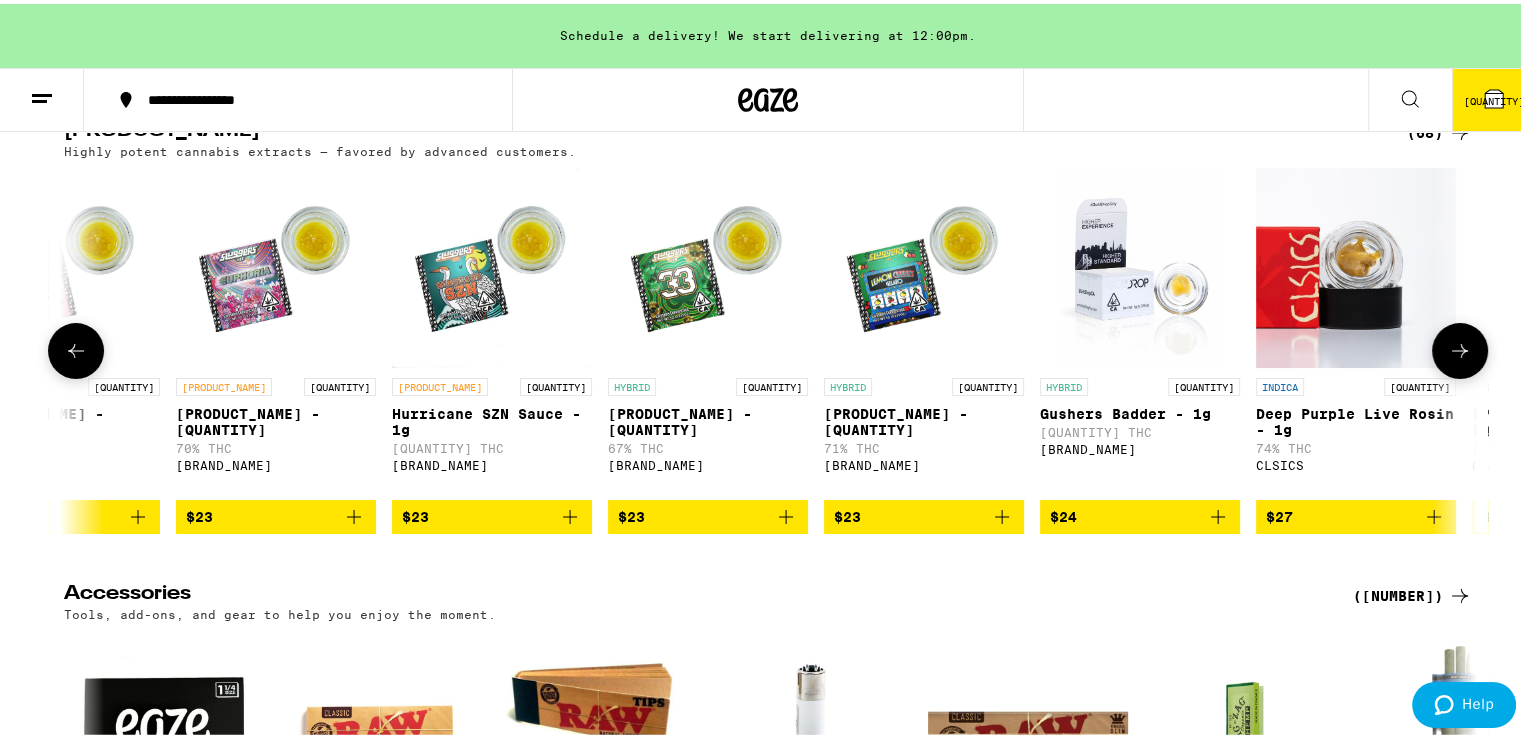 scroll, scrollTop: 0, scrollLeft: 8332, axis: horizontal 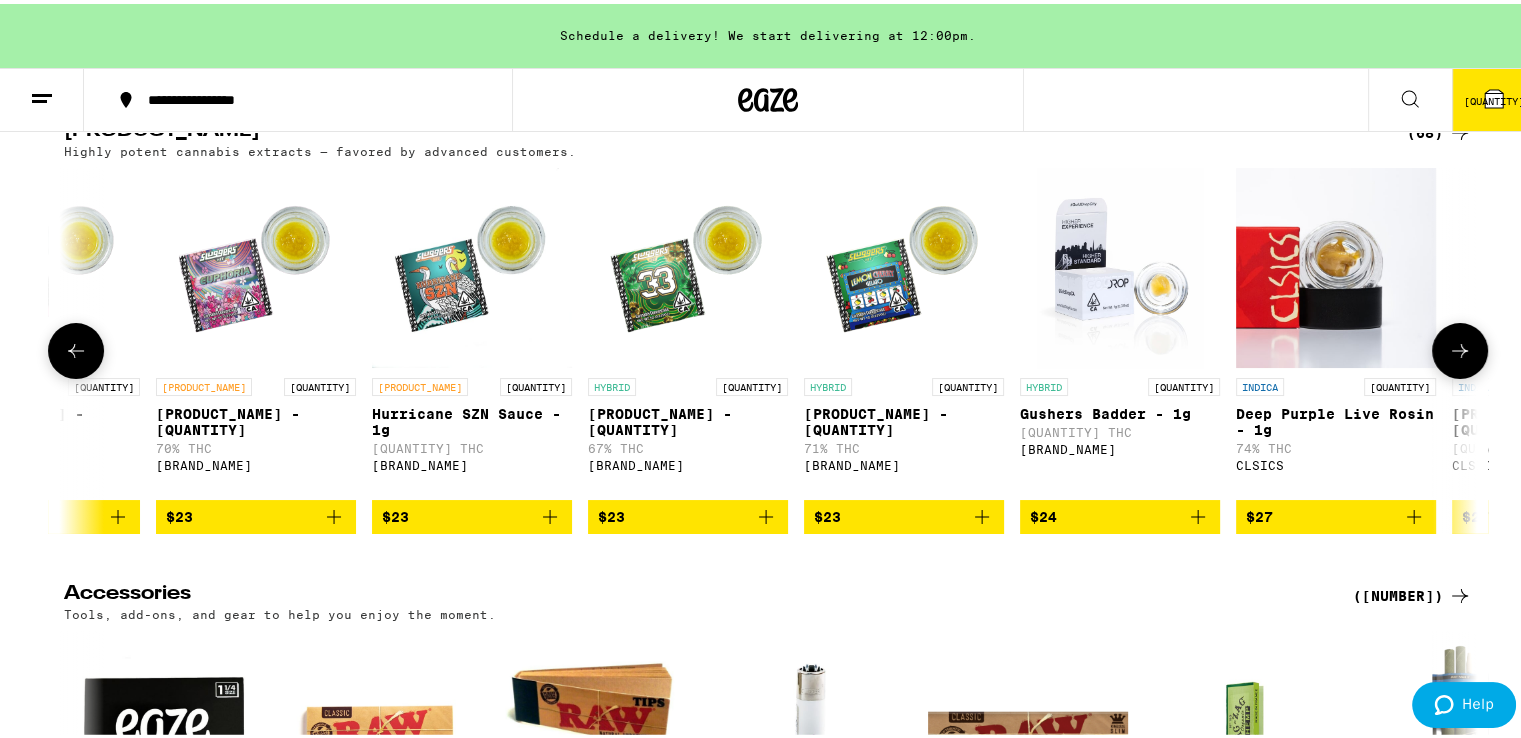 click at bounding box center (1460, 347) 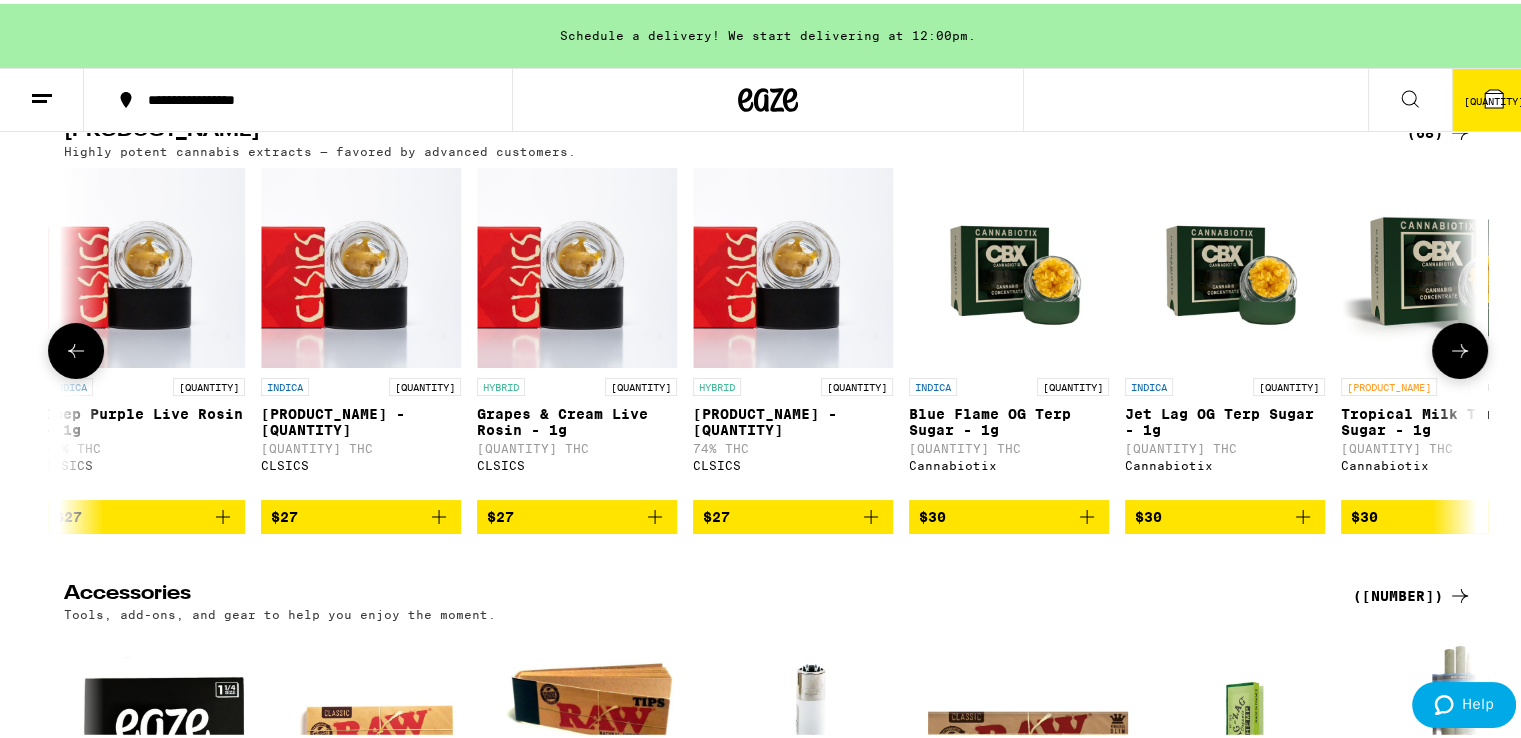 click at bounding box center (1460, 347) 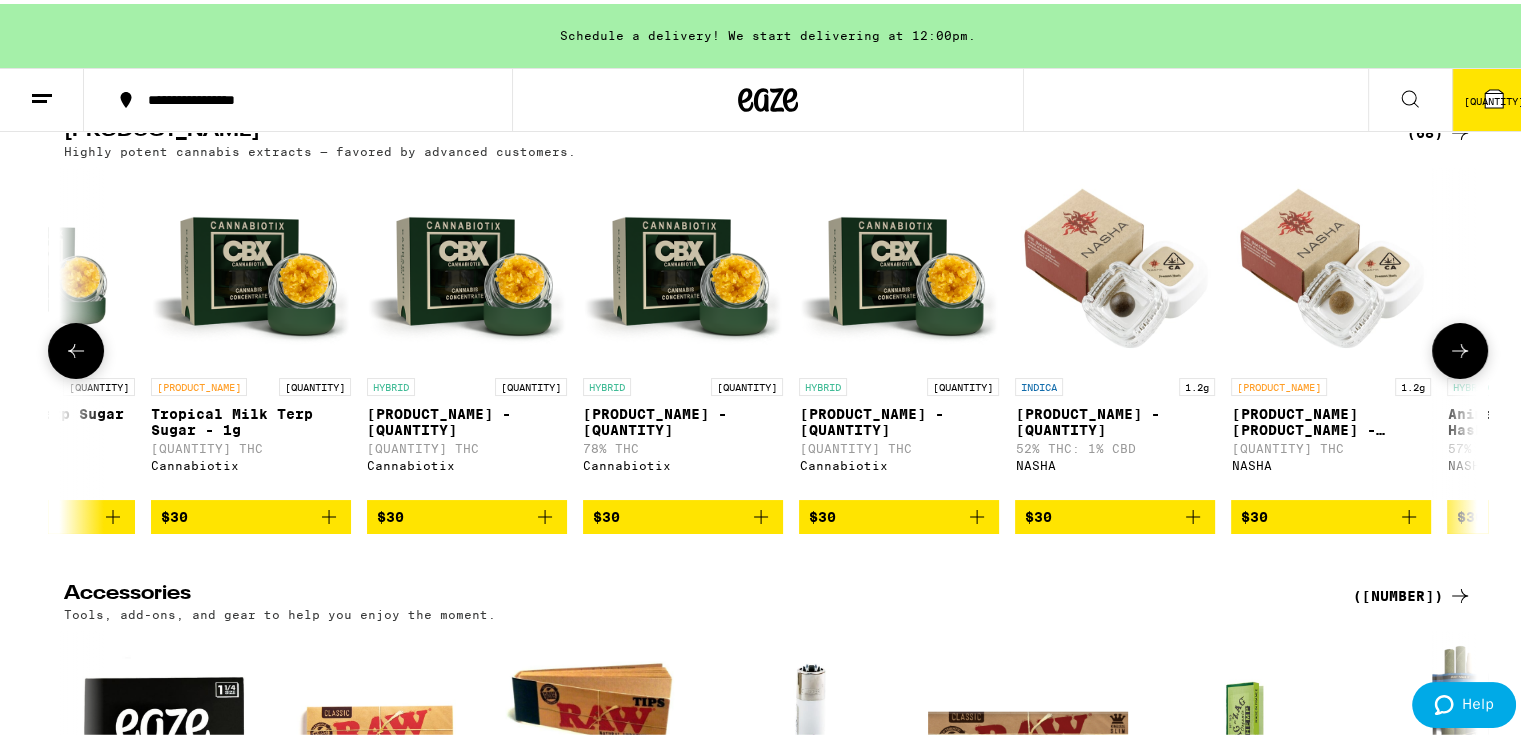 click at bounding box center (1460, 347) 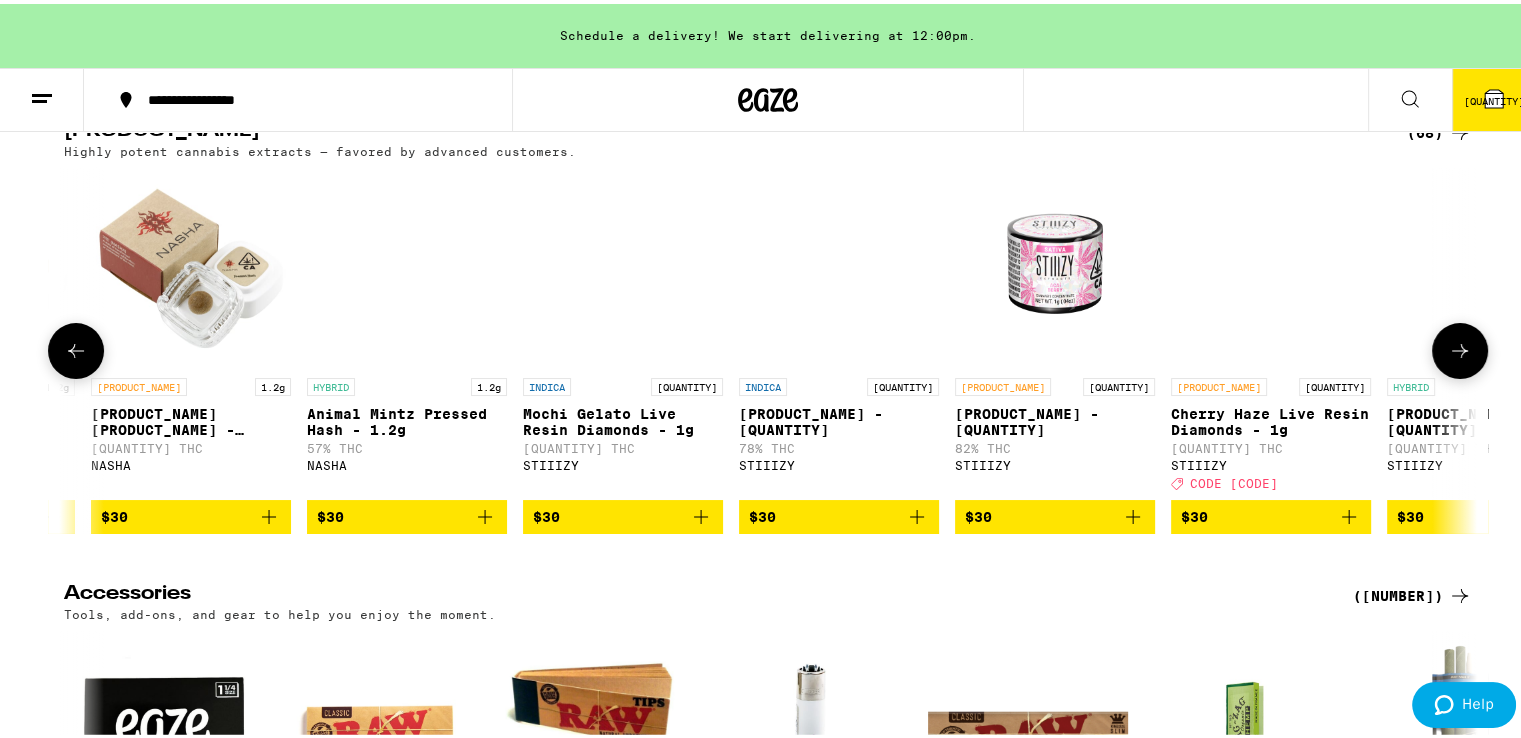 scroll, scrollTop: 0, scrollLeft: 11904, axis: horizontal 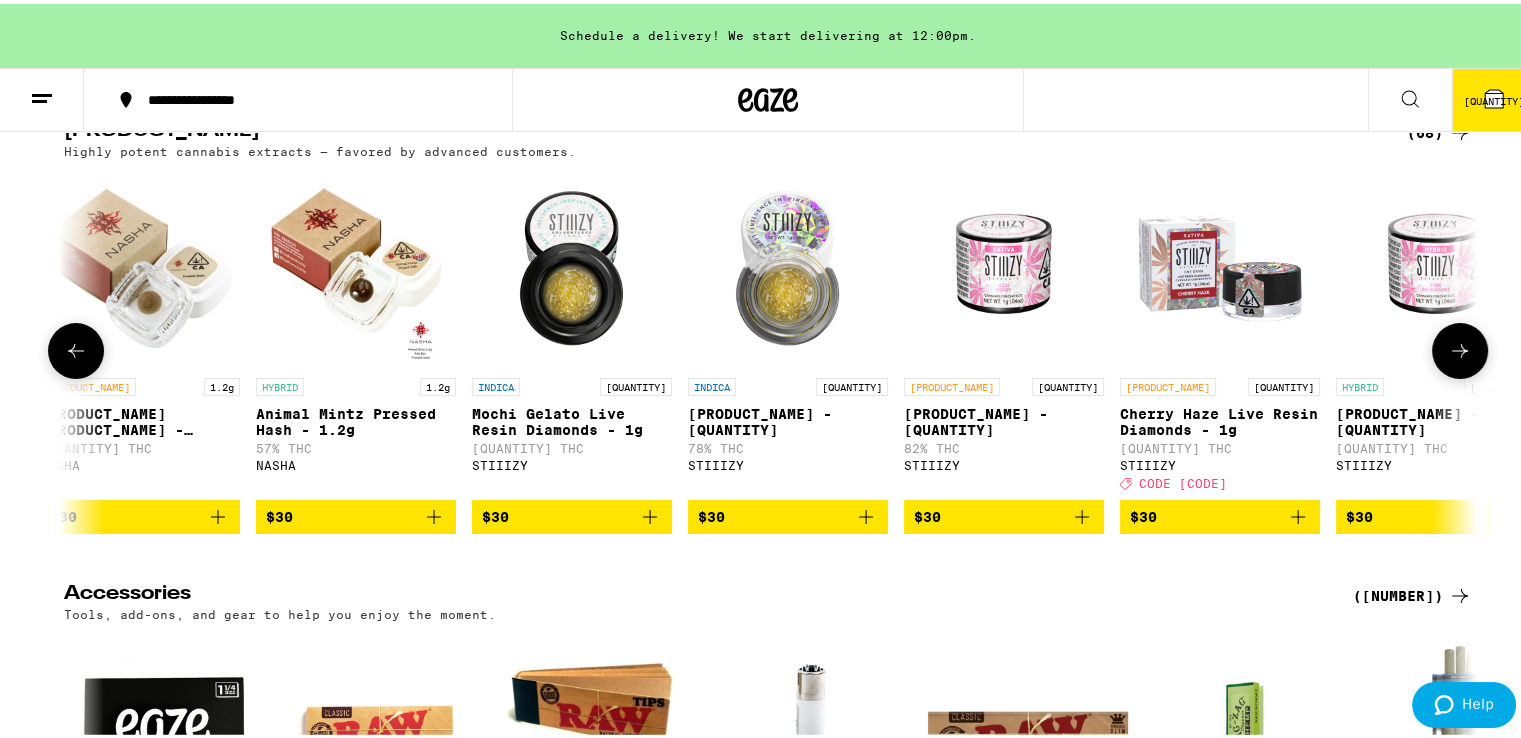 click at bounding box center (1460, 347) 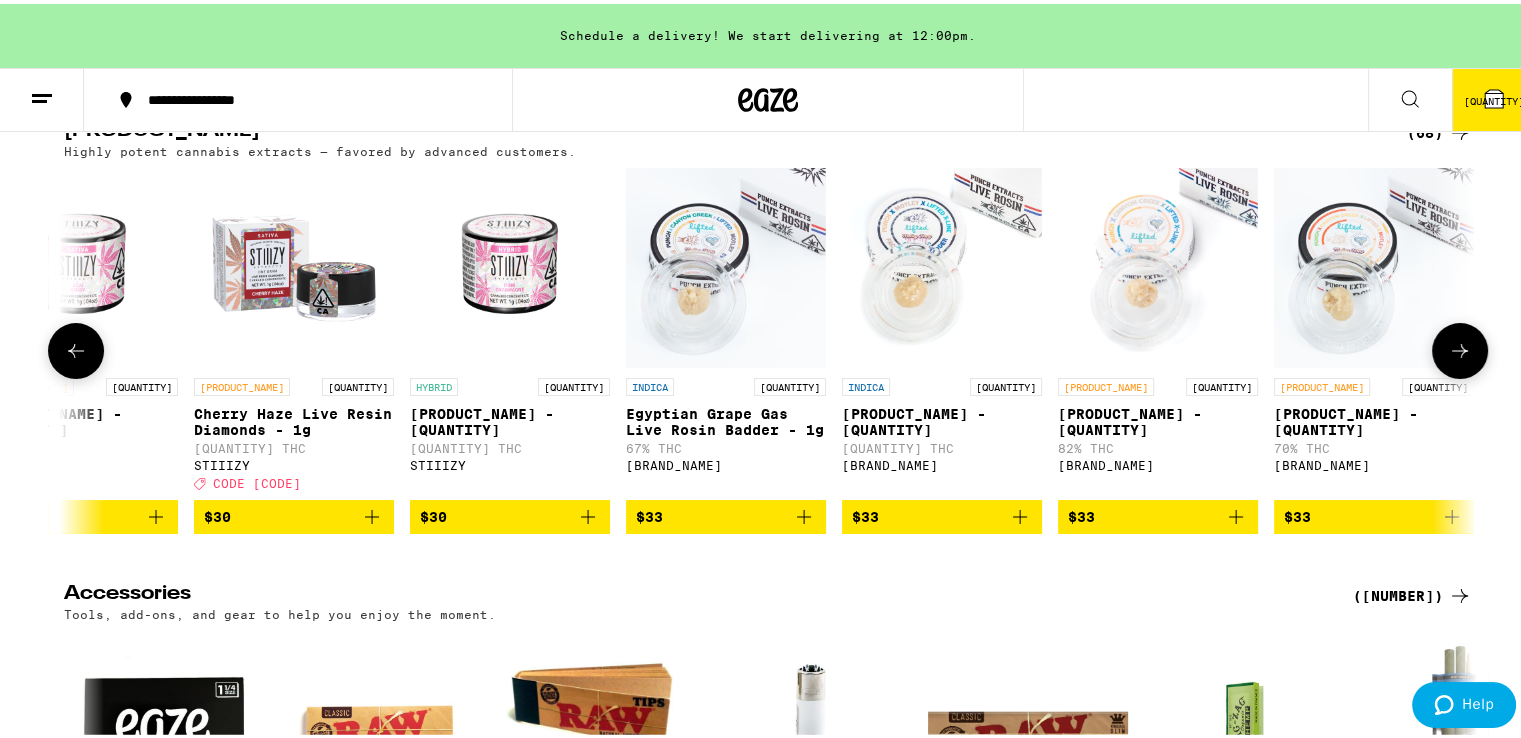 scroll, scrollTop: 0, scrollLeft: 13094, axis: horizontal 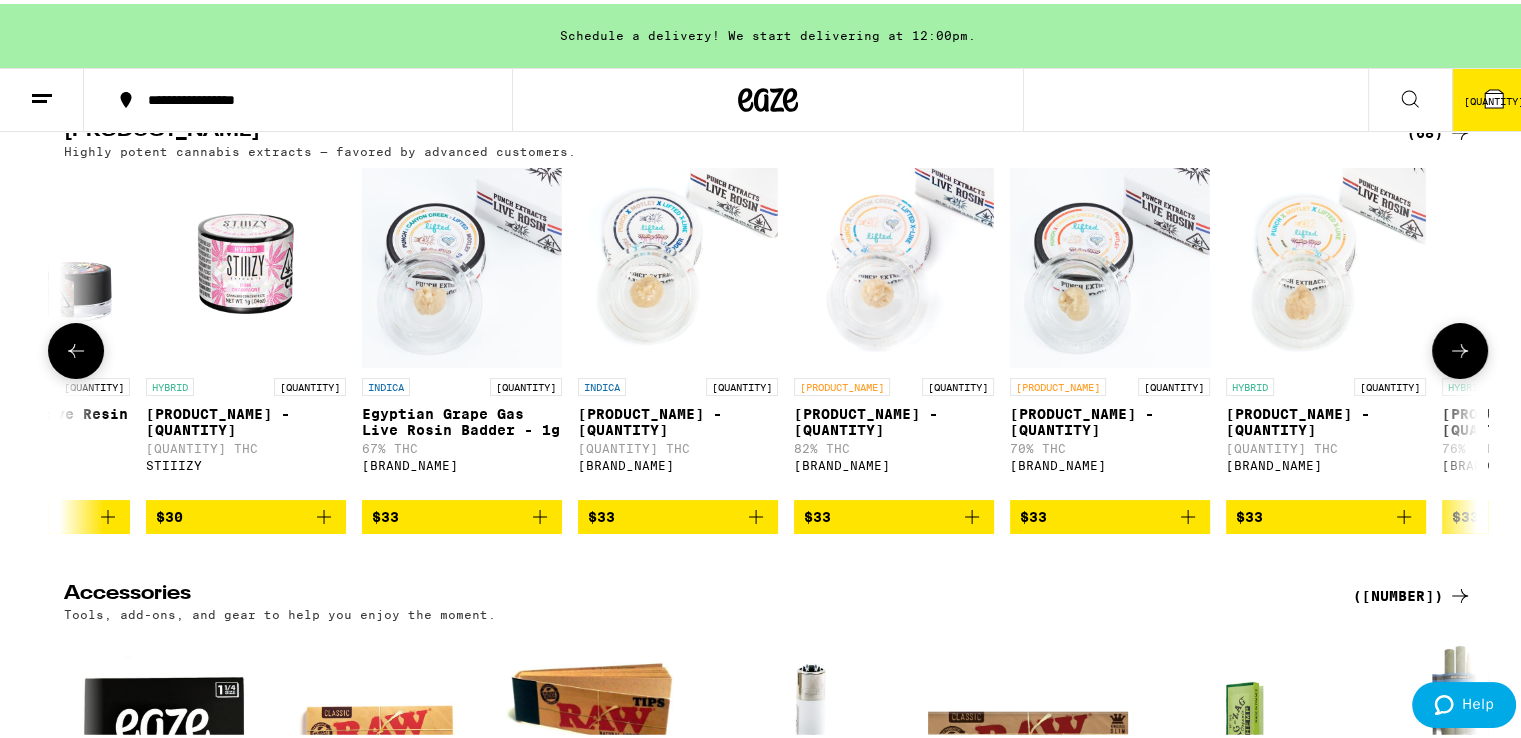click at bounding box center (1460, 347) 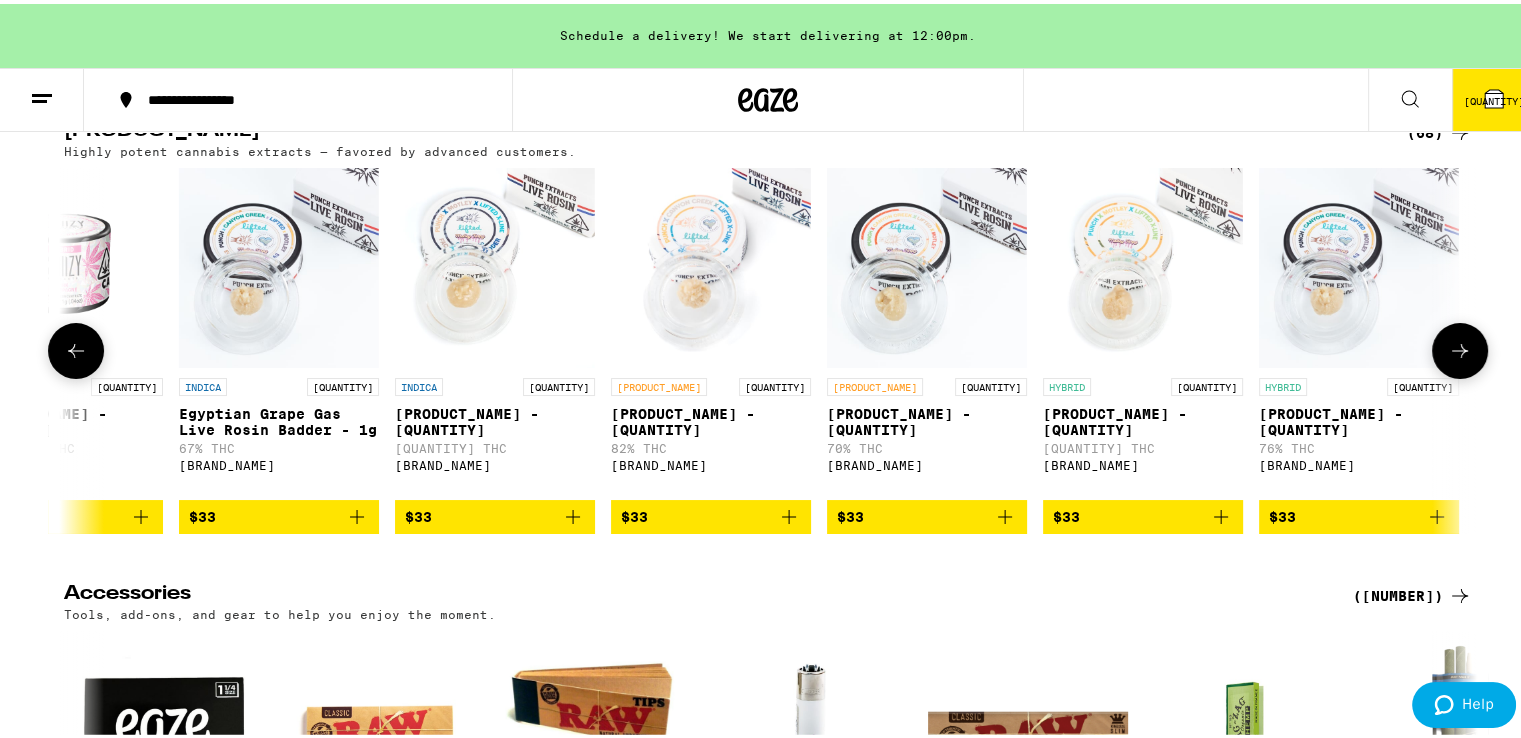 scroll, scrollTop: 0, scrollLeft: 13280, axis: horizontal 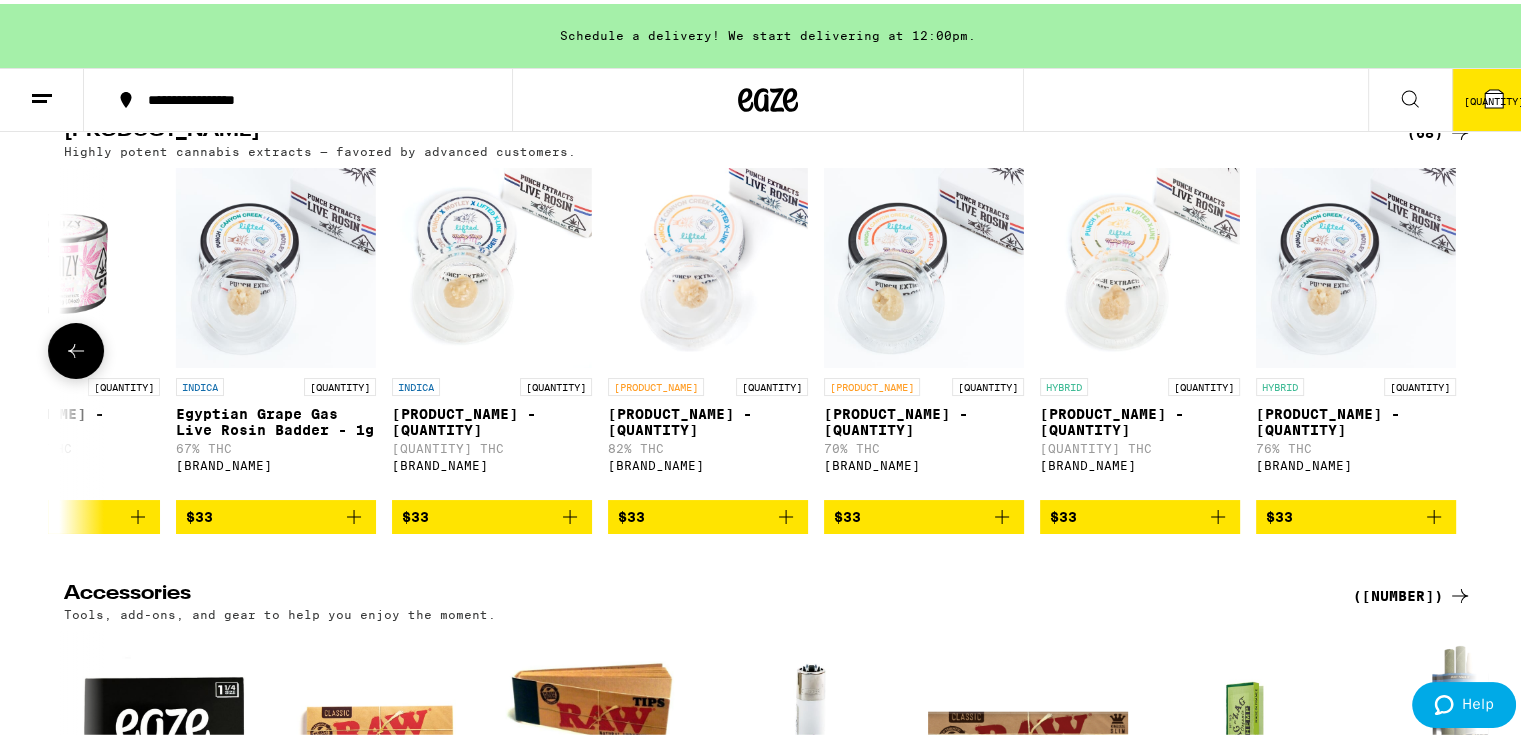 click 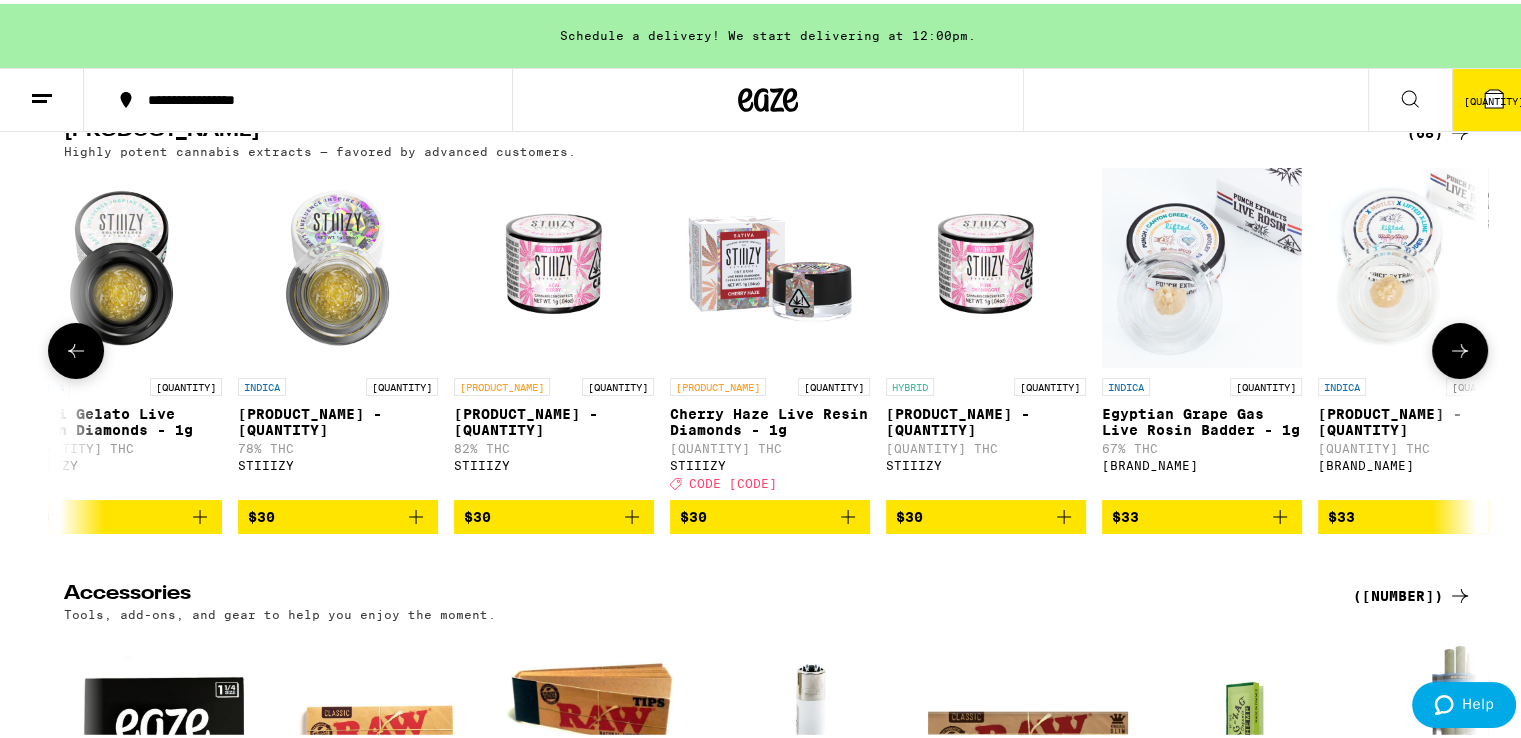 scroll, scrollTop: 0, scrollLeft: 12090, axis: horizontal 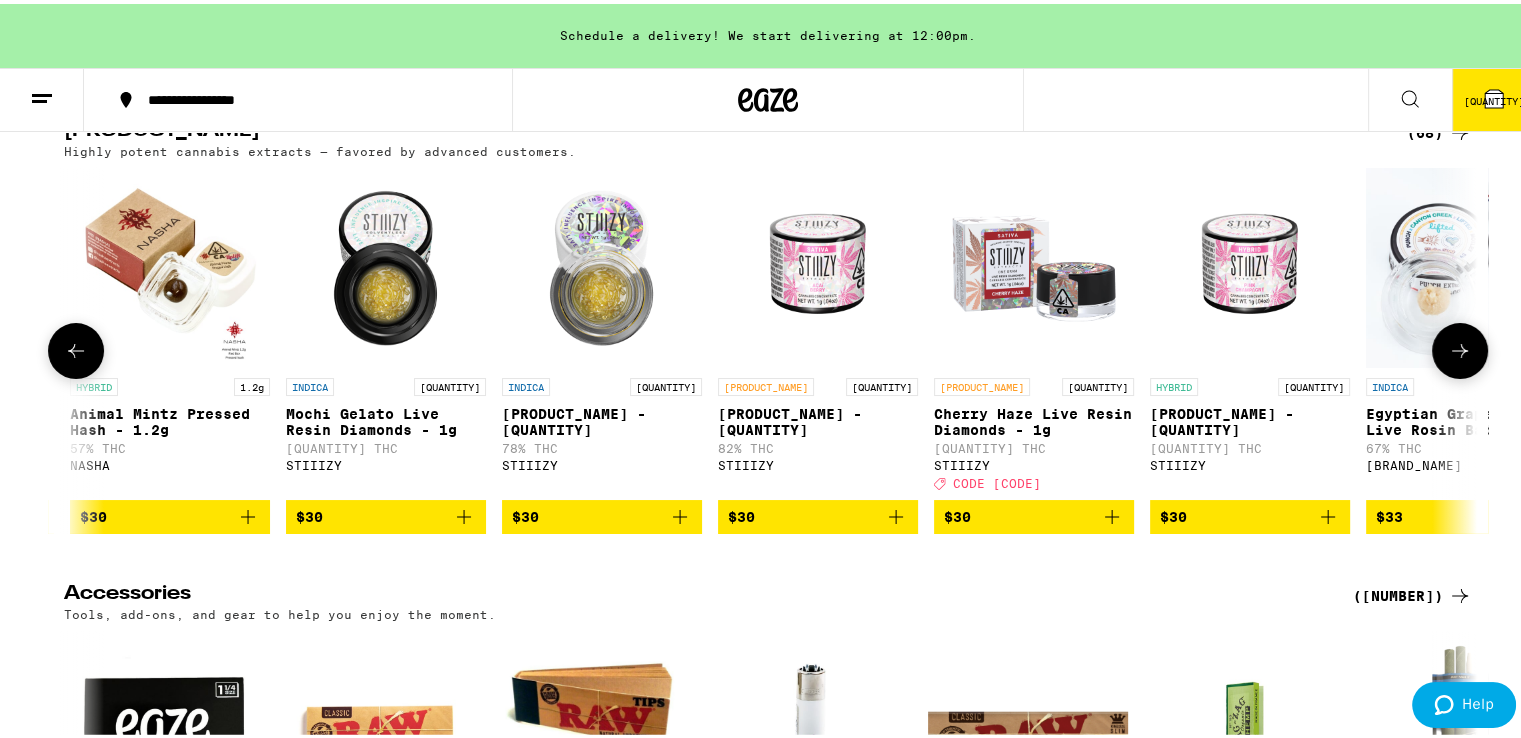 click 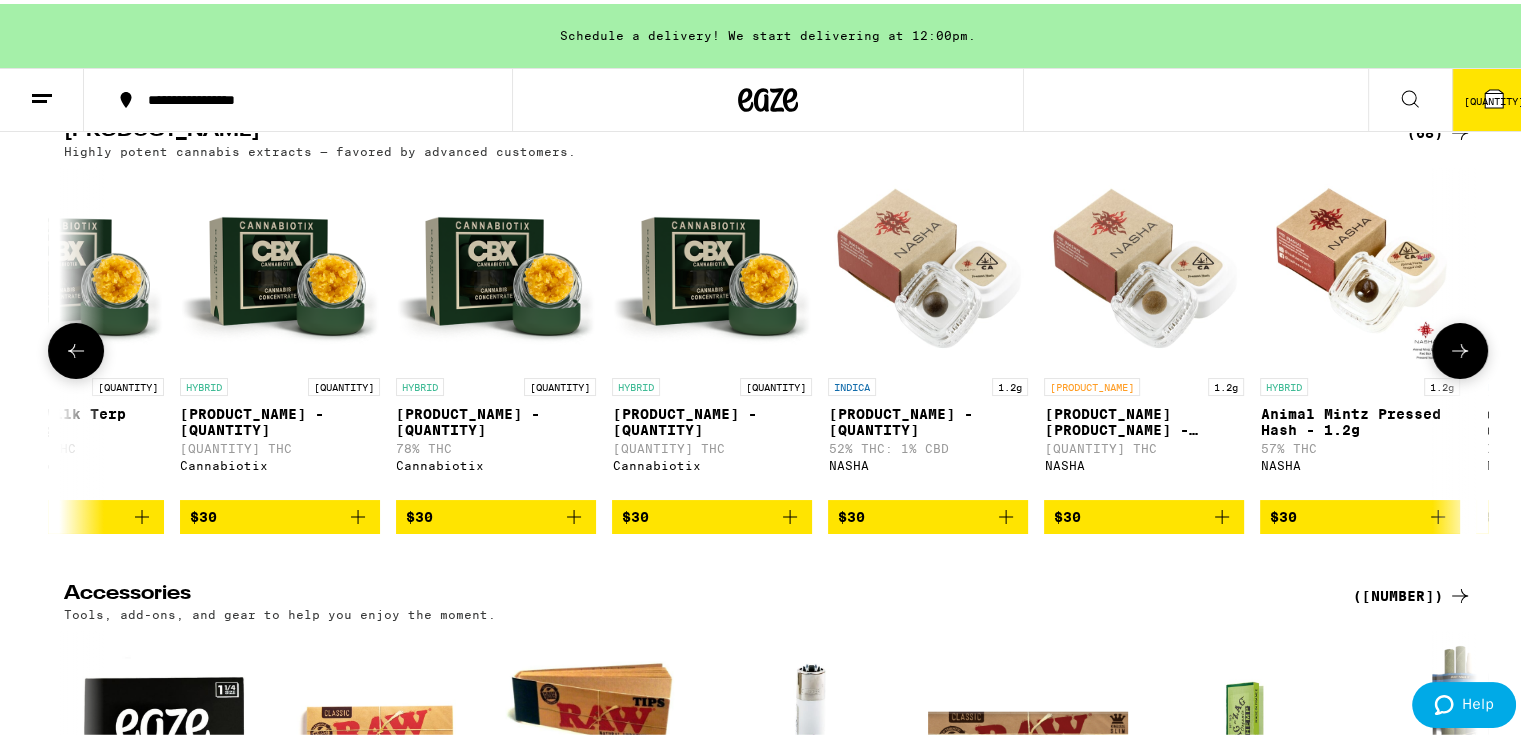 click 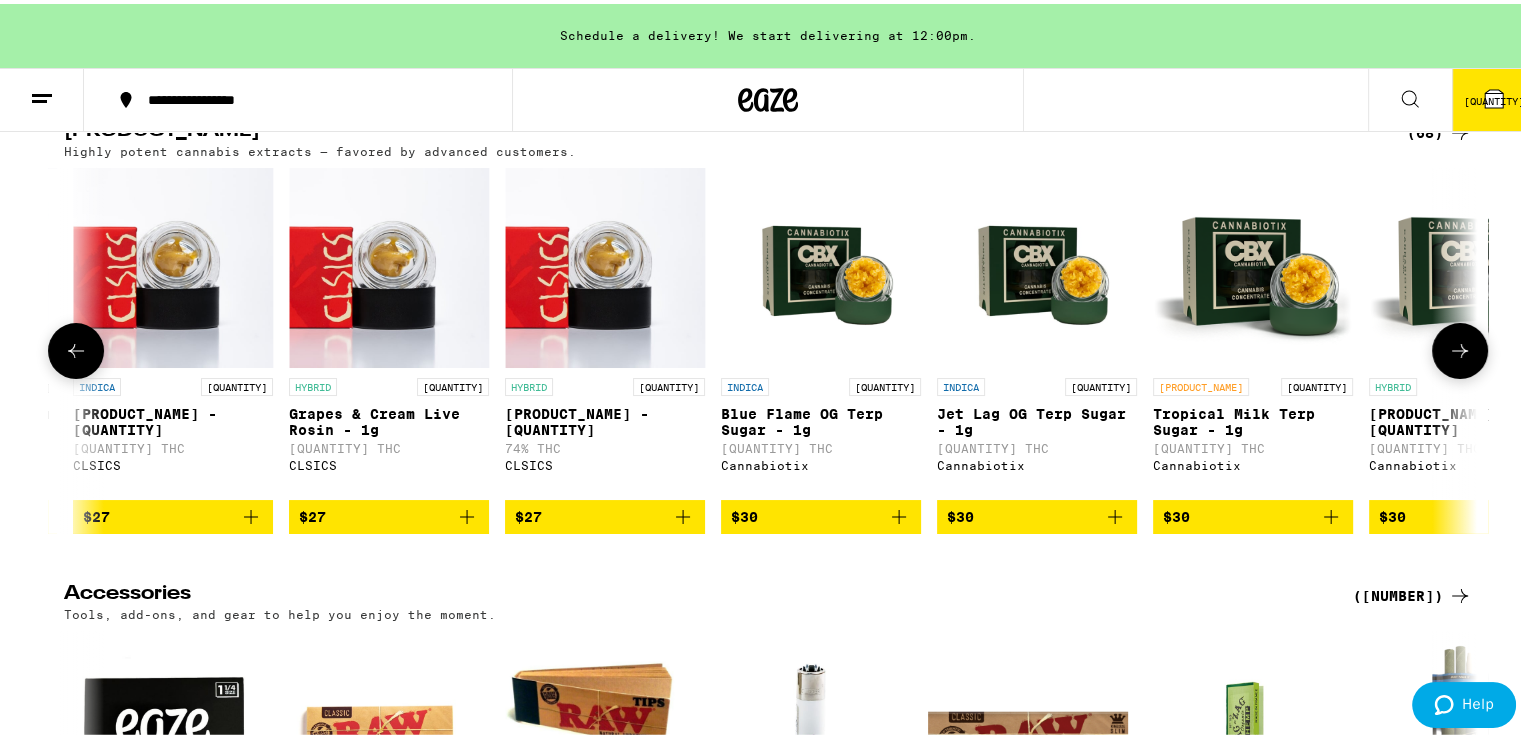 click 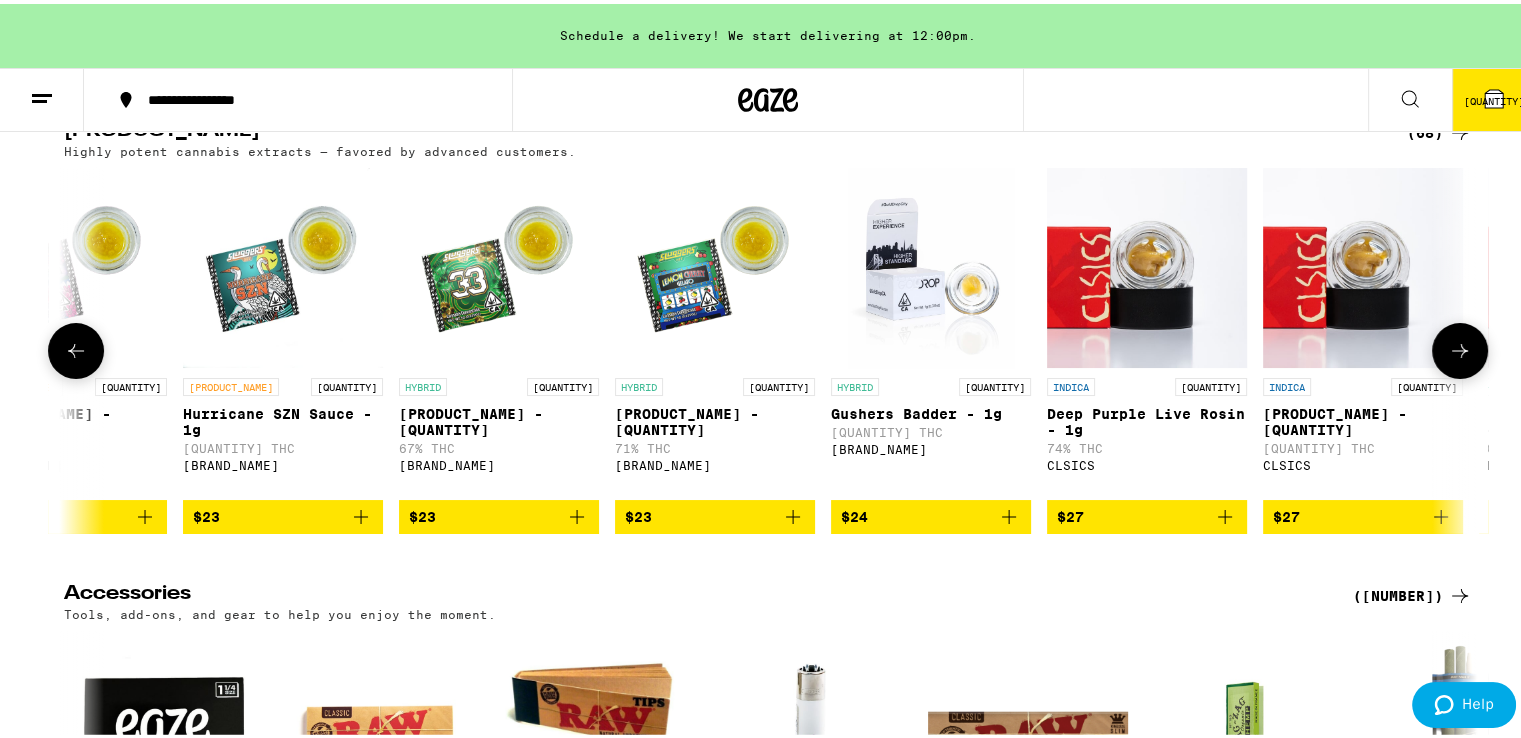 click 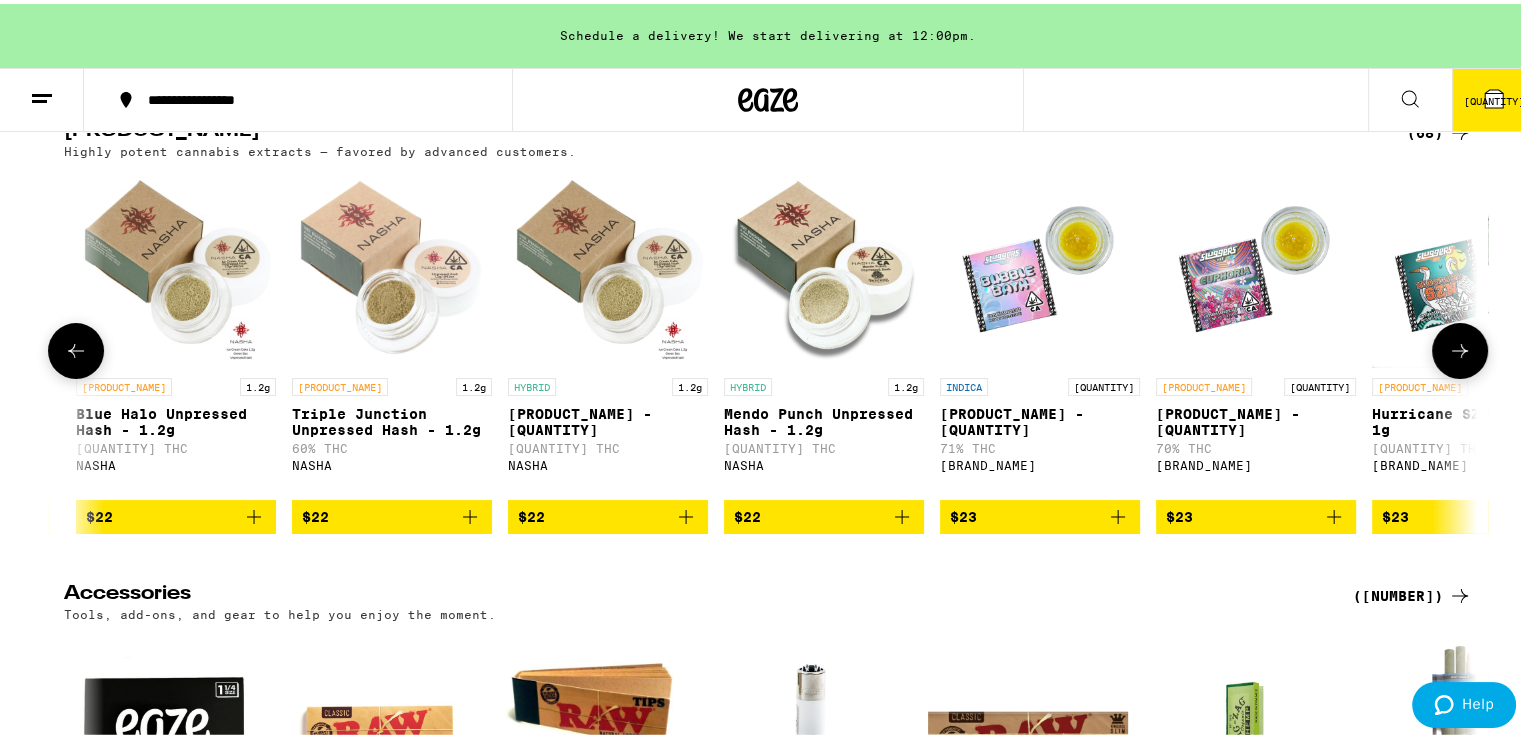 click 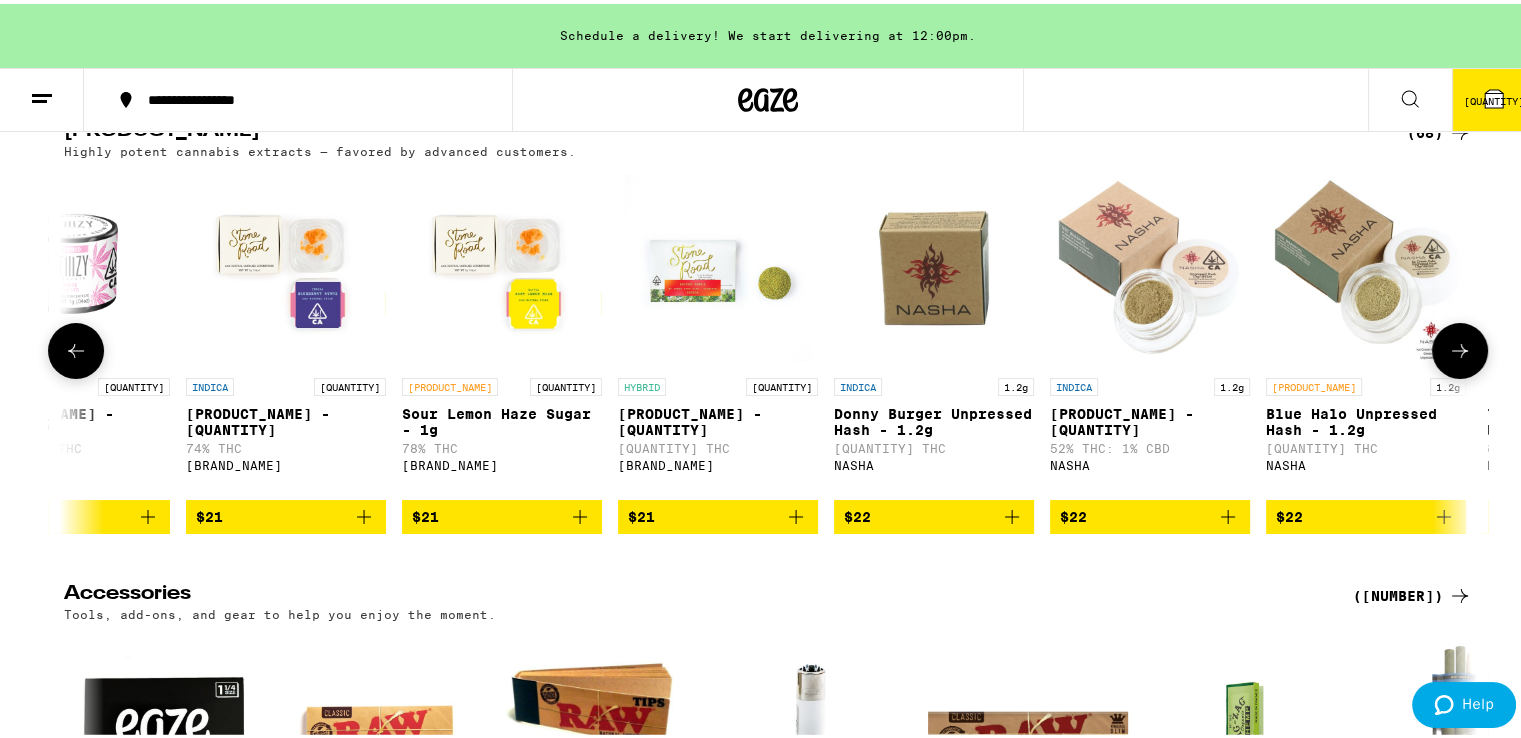 click 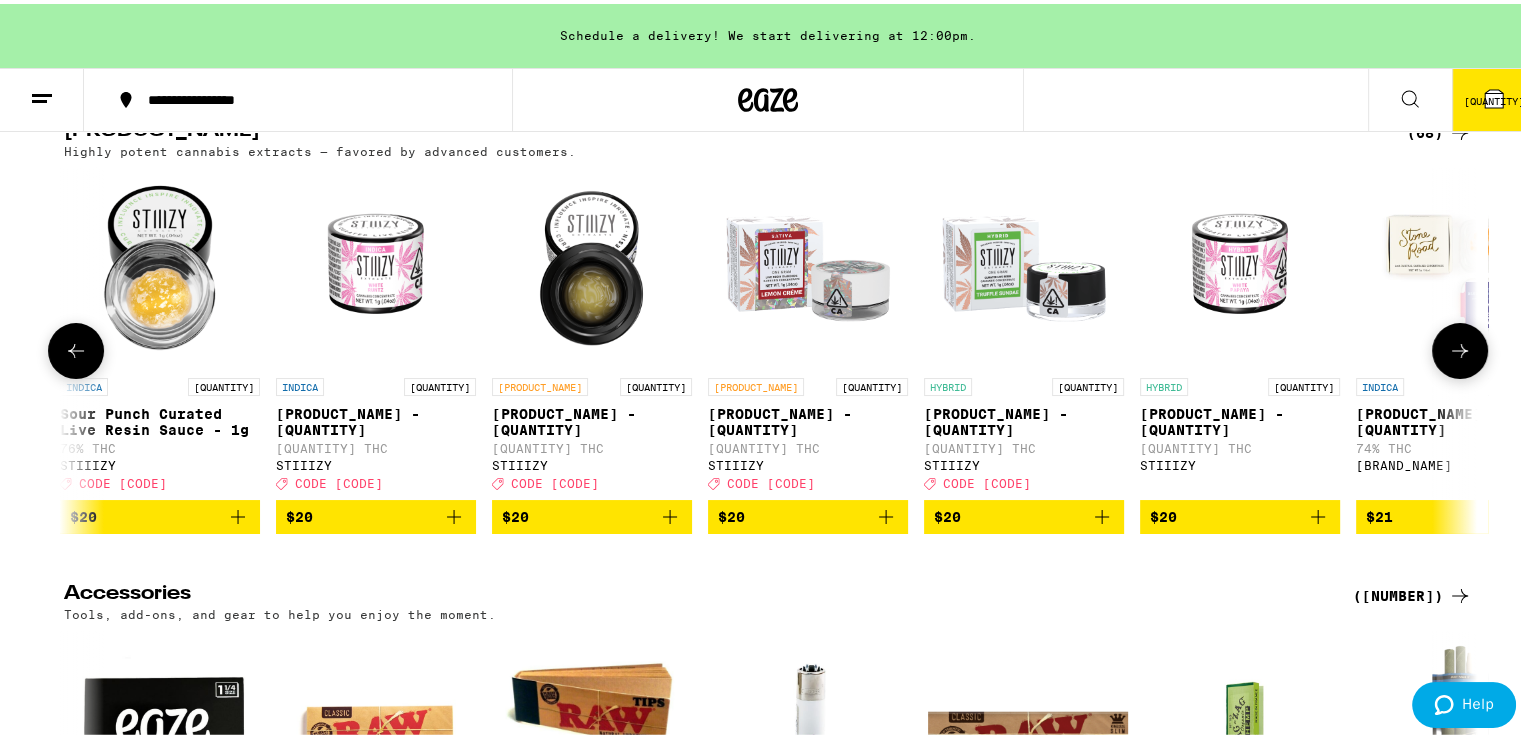 scroll, scrollTop: 0, scrollLeft: 4952, axis: horizontal 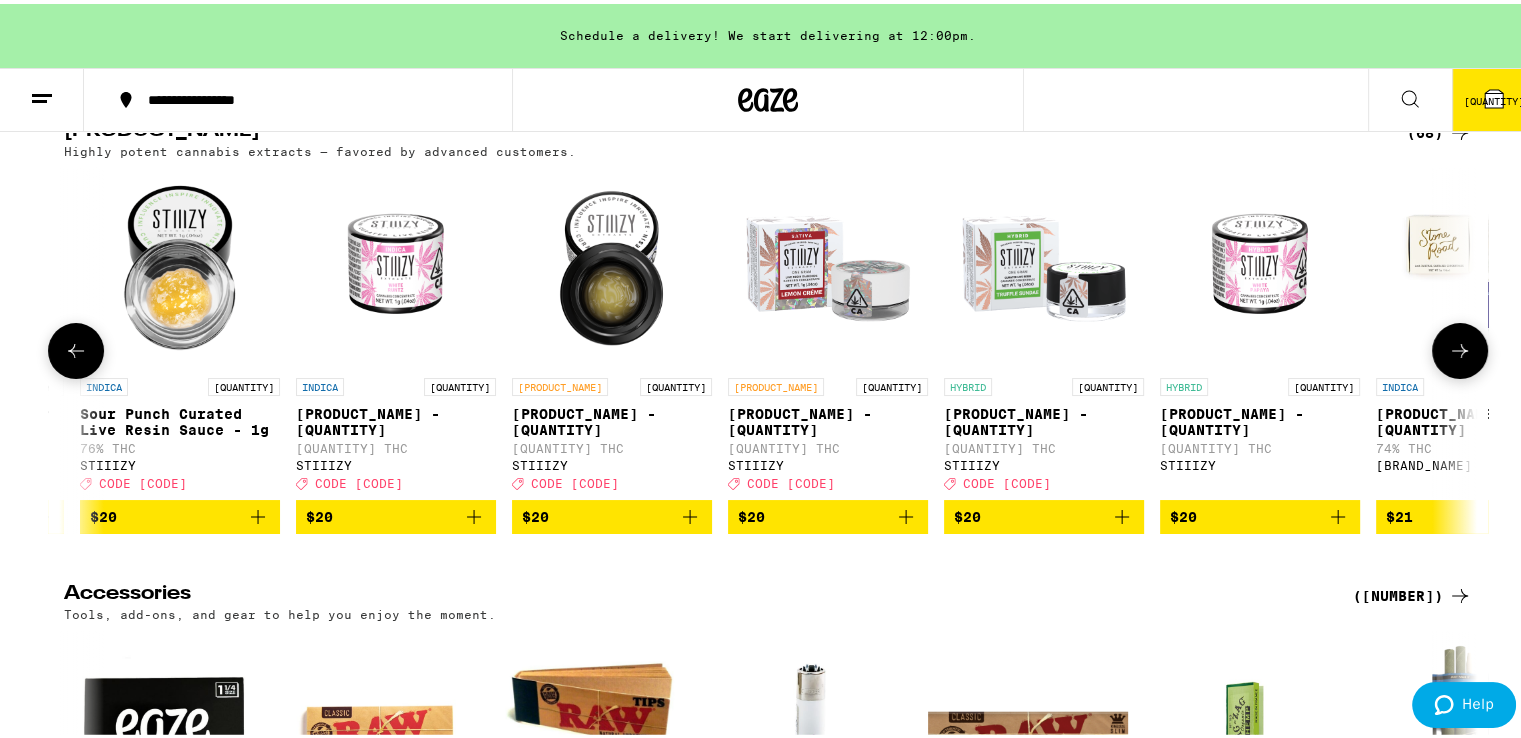 click 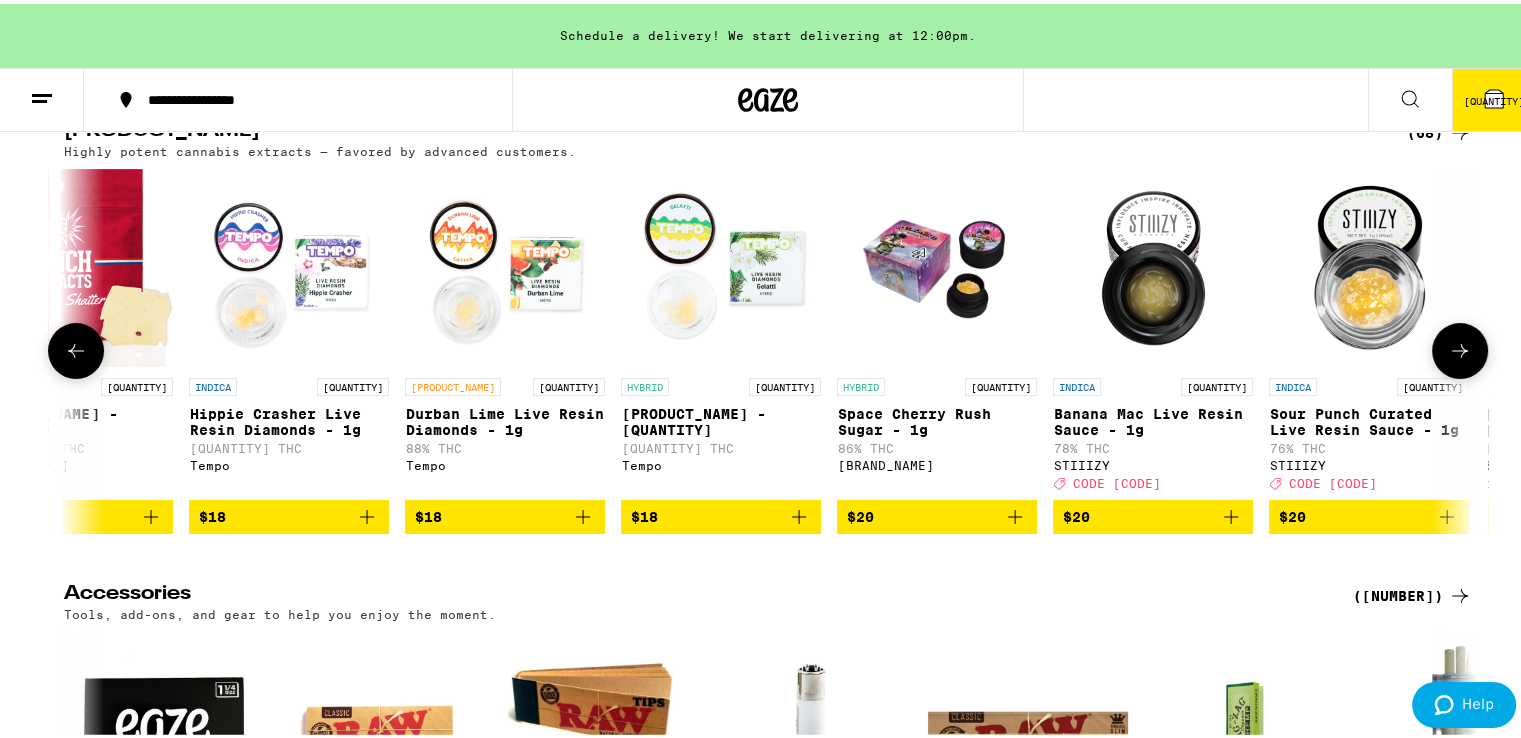 click 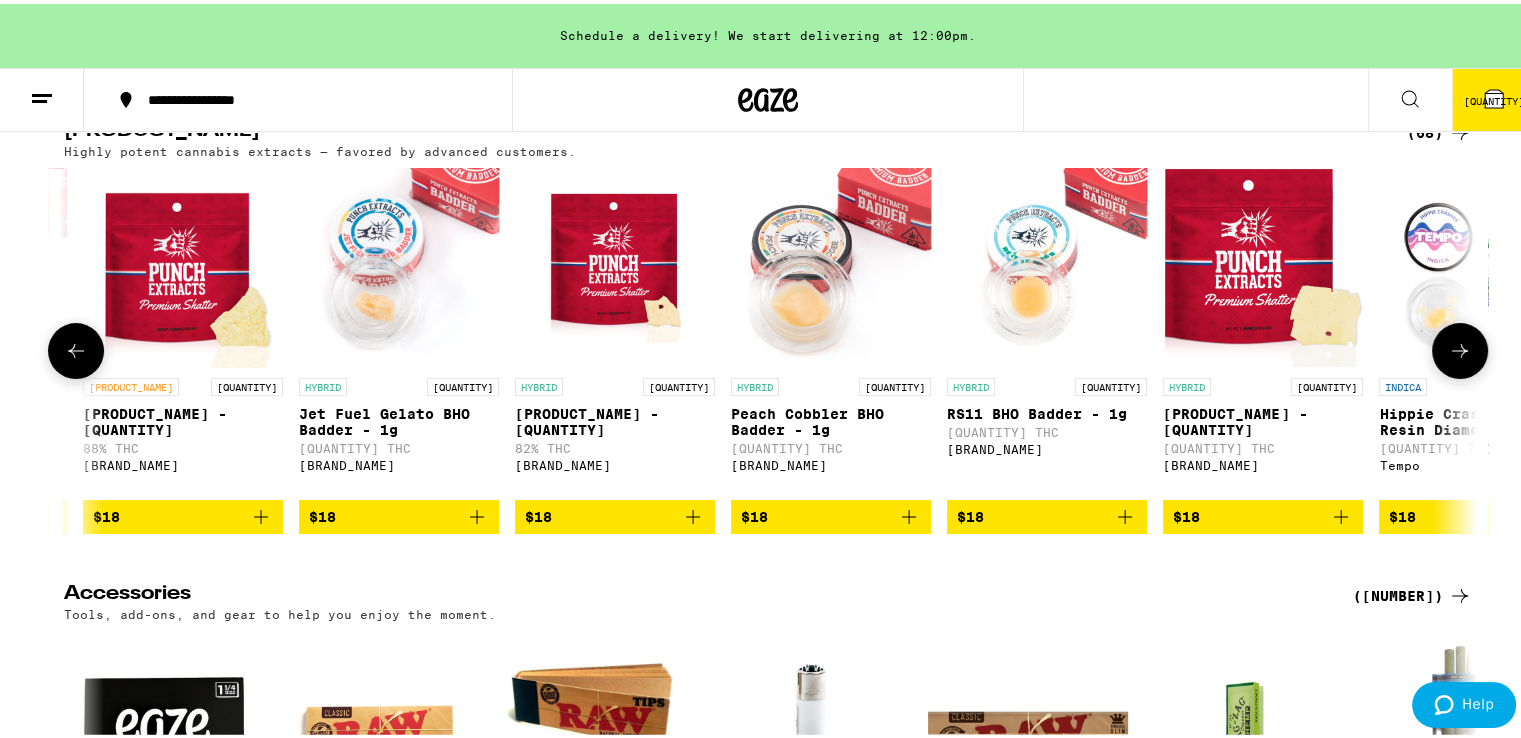 click 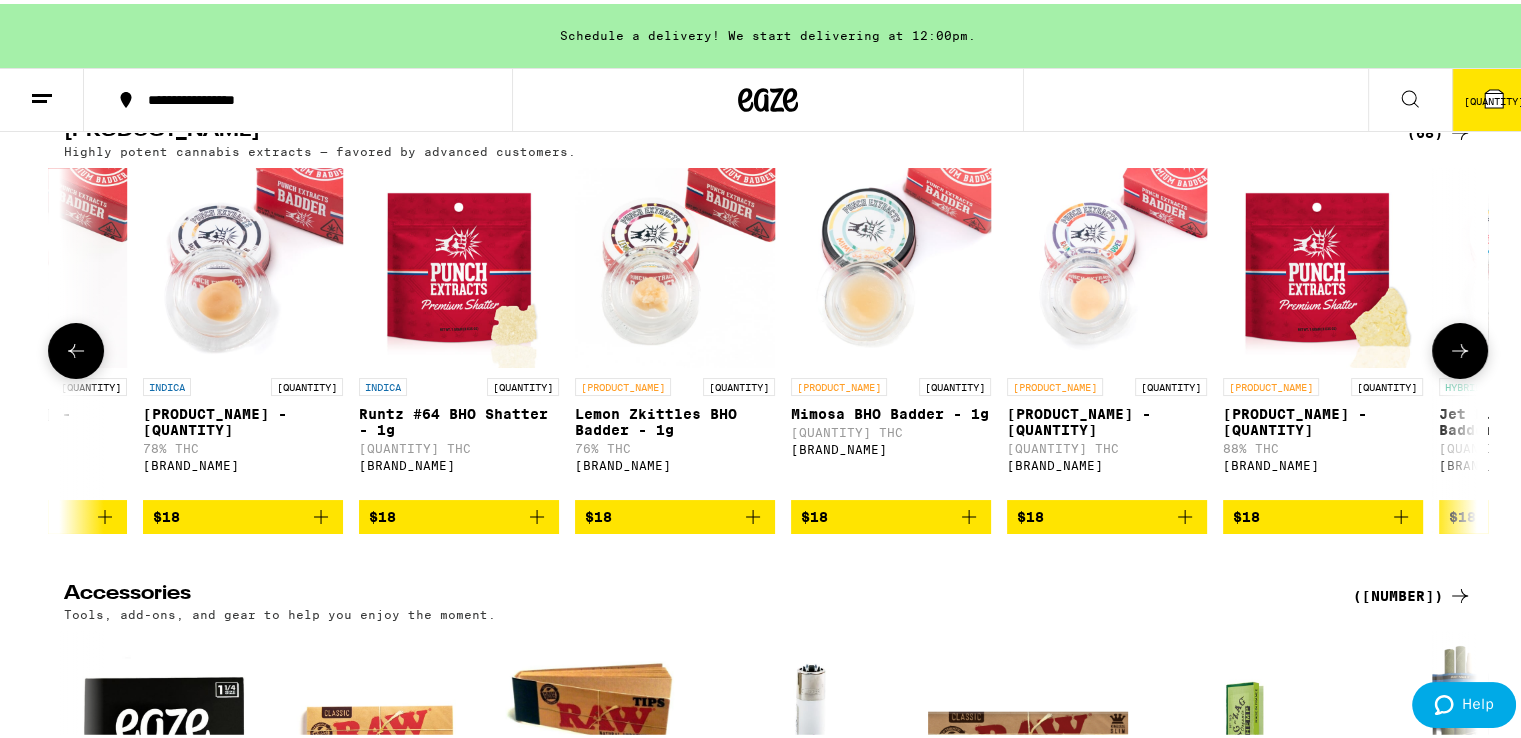 scroll, scrollTop: 0, scrollLeft: 1384, axis: horizontal 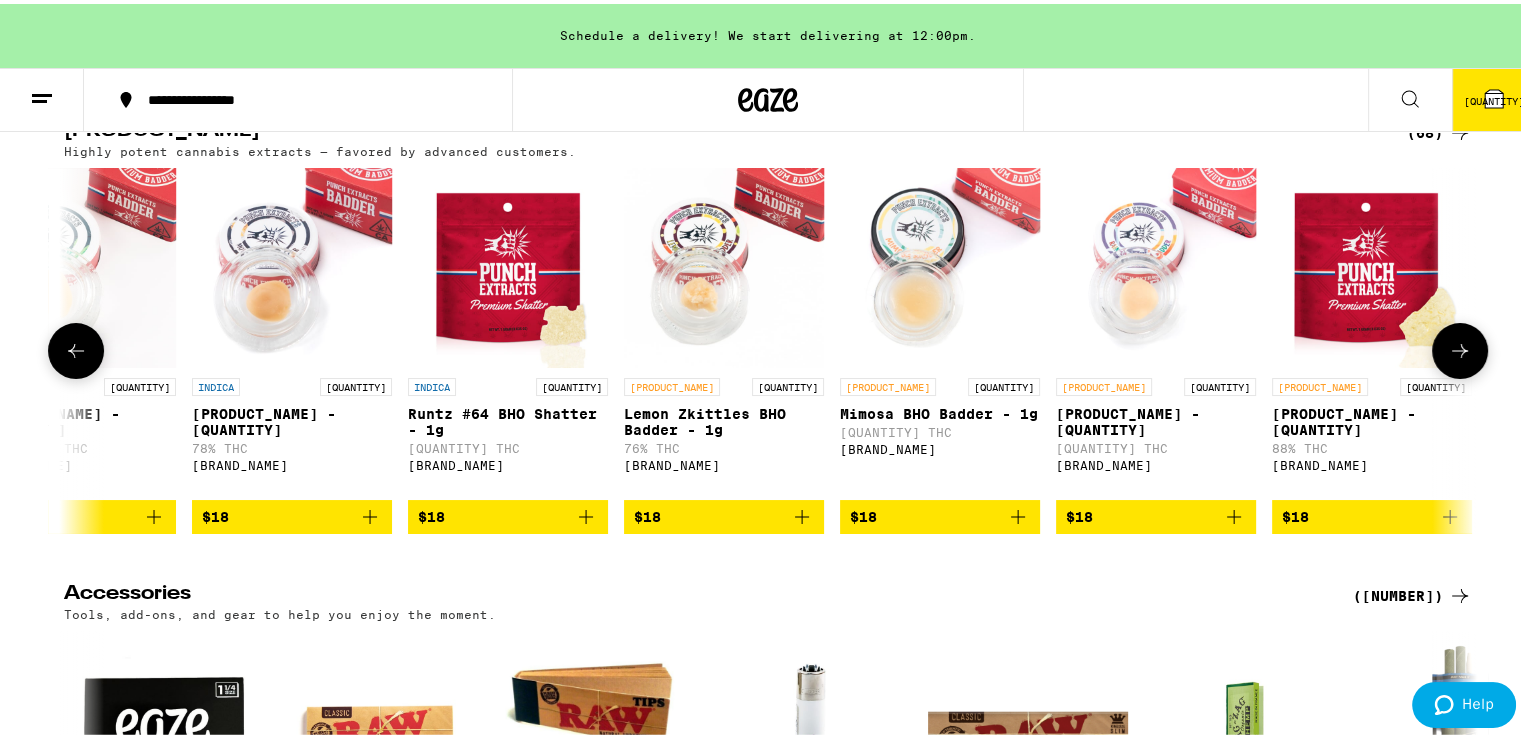 click 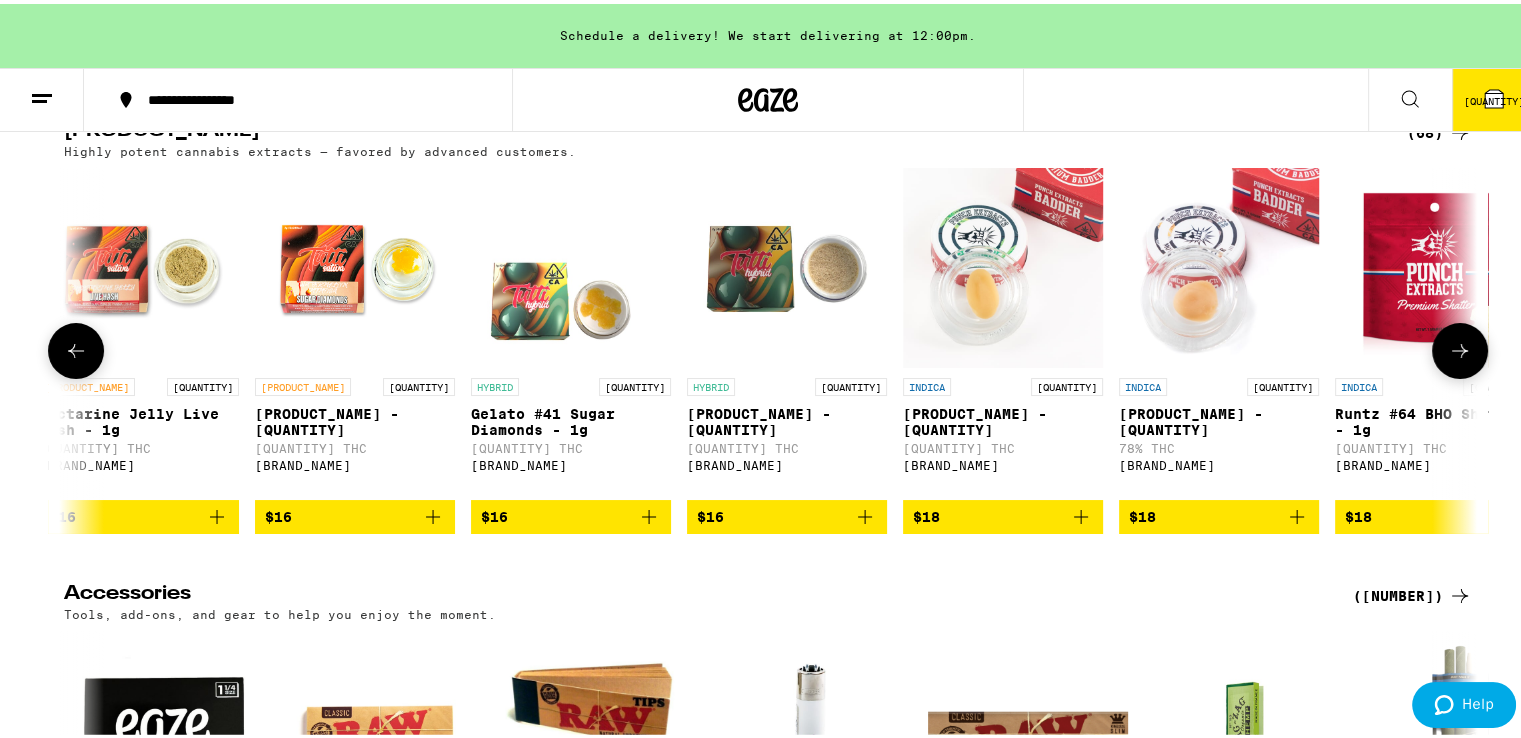 scroll, scrollTop: 0, scrollLeft: 194, axis: horizontal 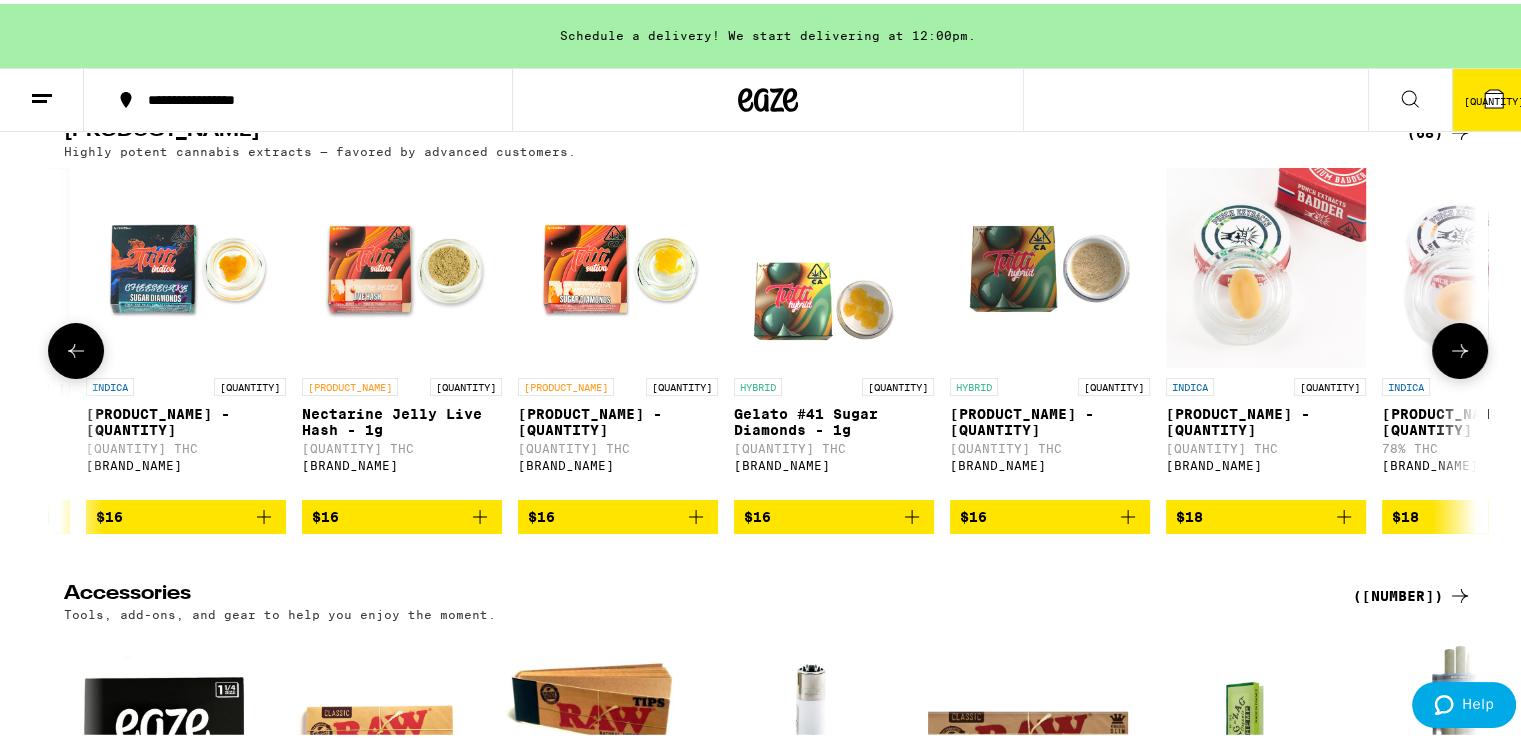 click 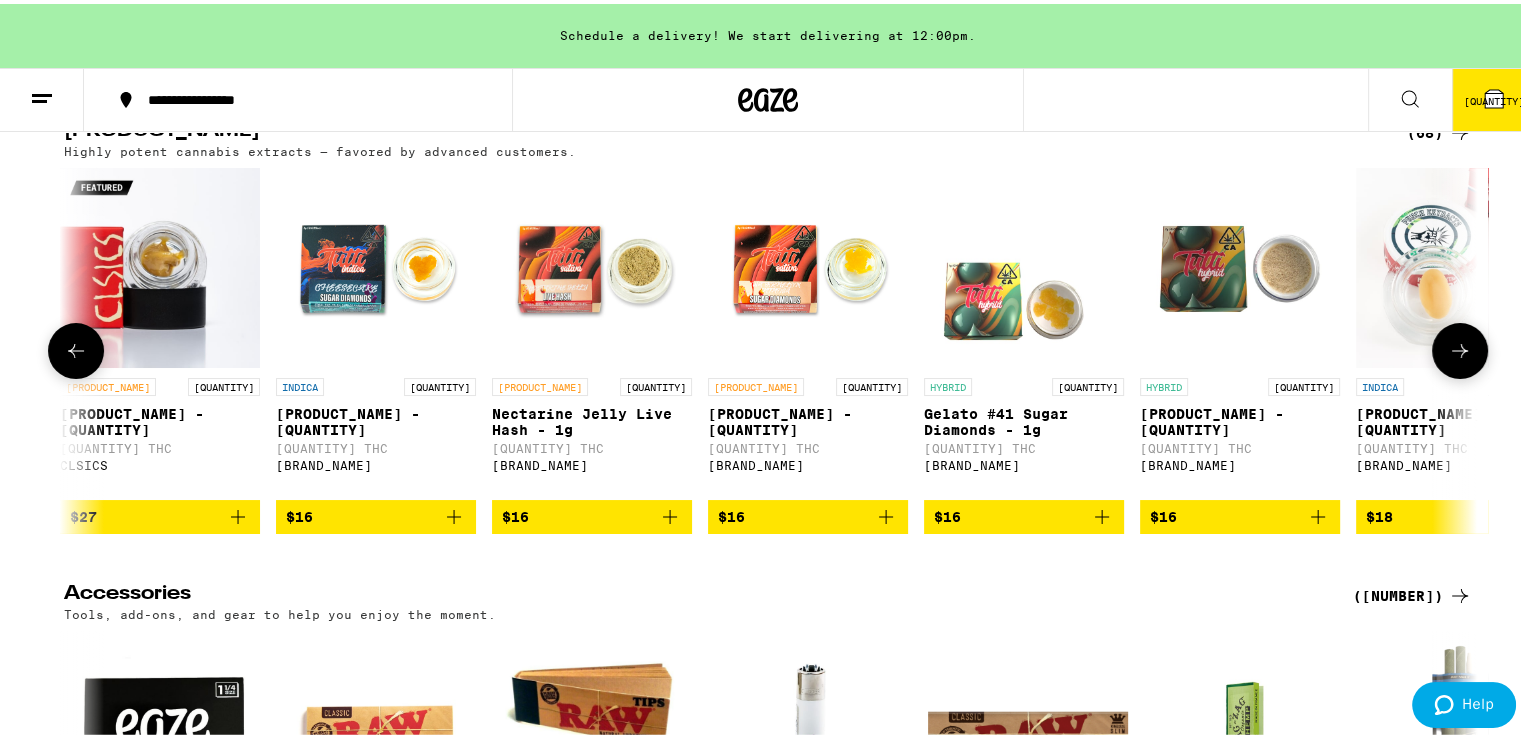 scroll, scrollTop: 0, scrollLeft: 0, axis: both 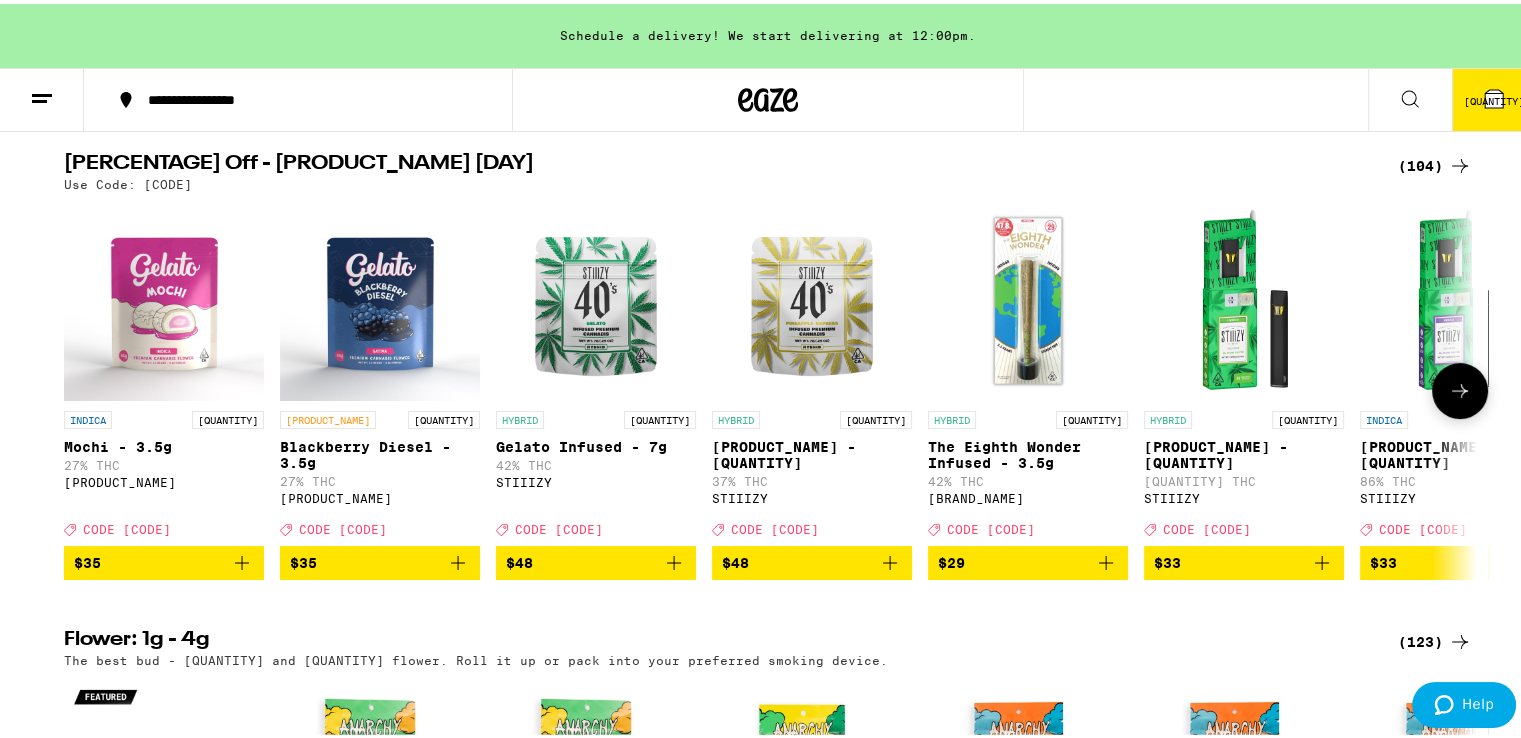 click 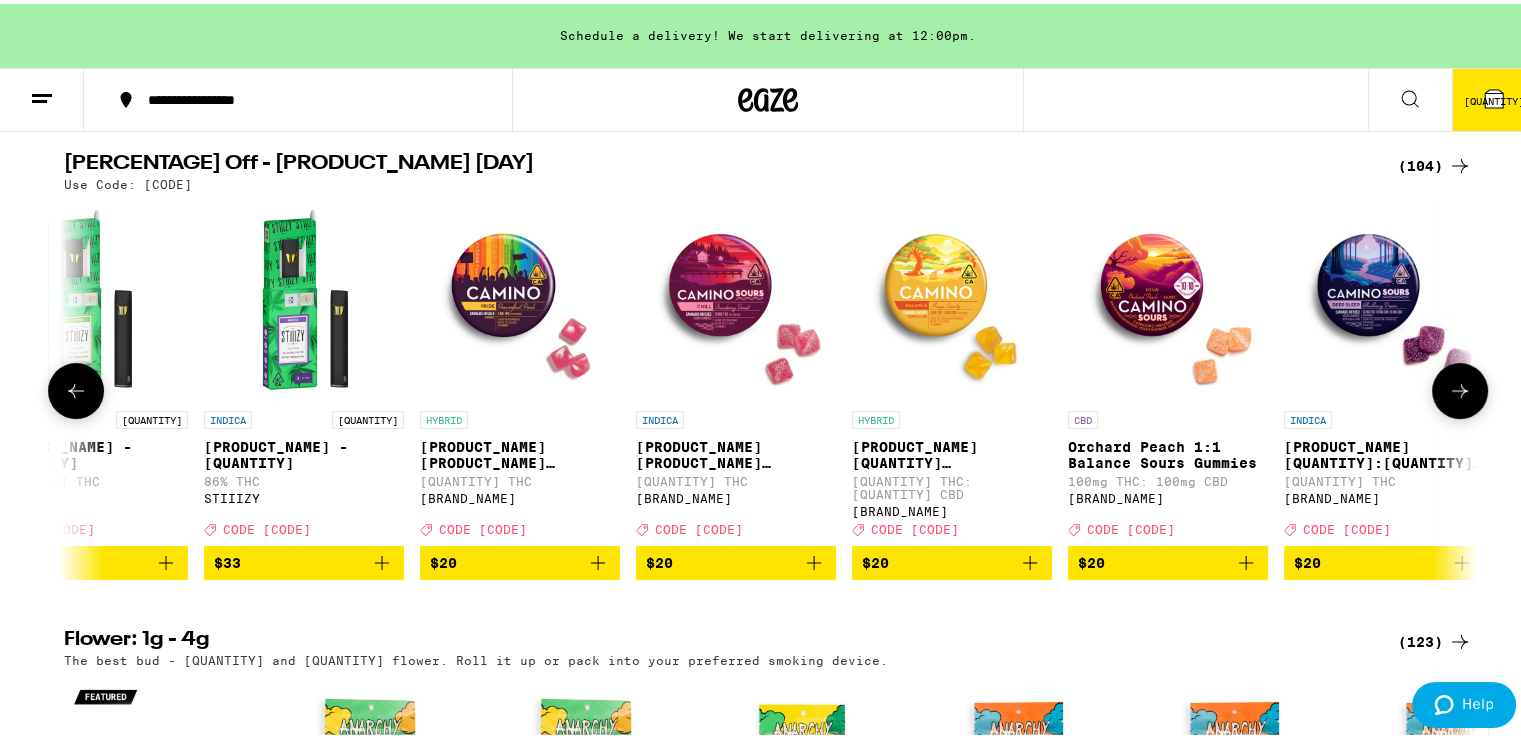 scroll, scrollTop: 0, scrollLeft: 1190, axis: horizontal 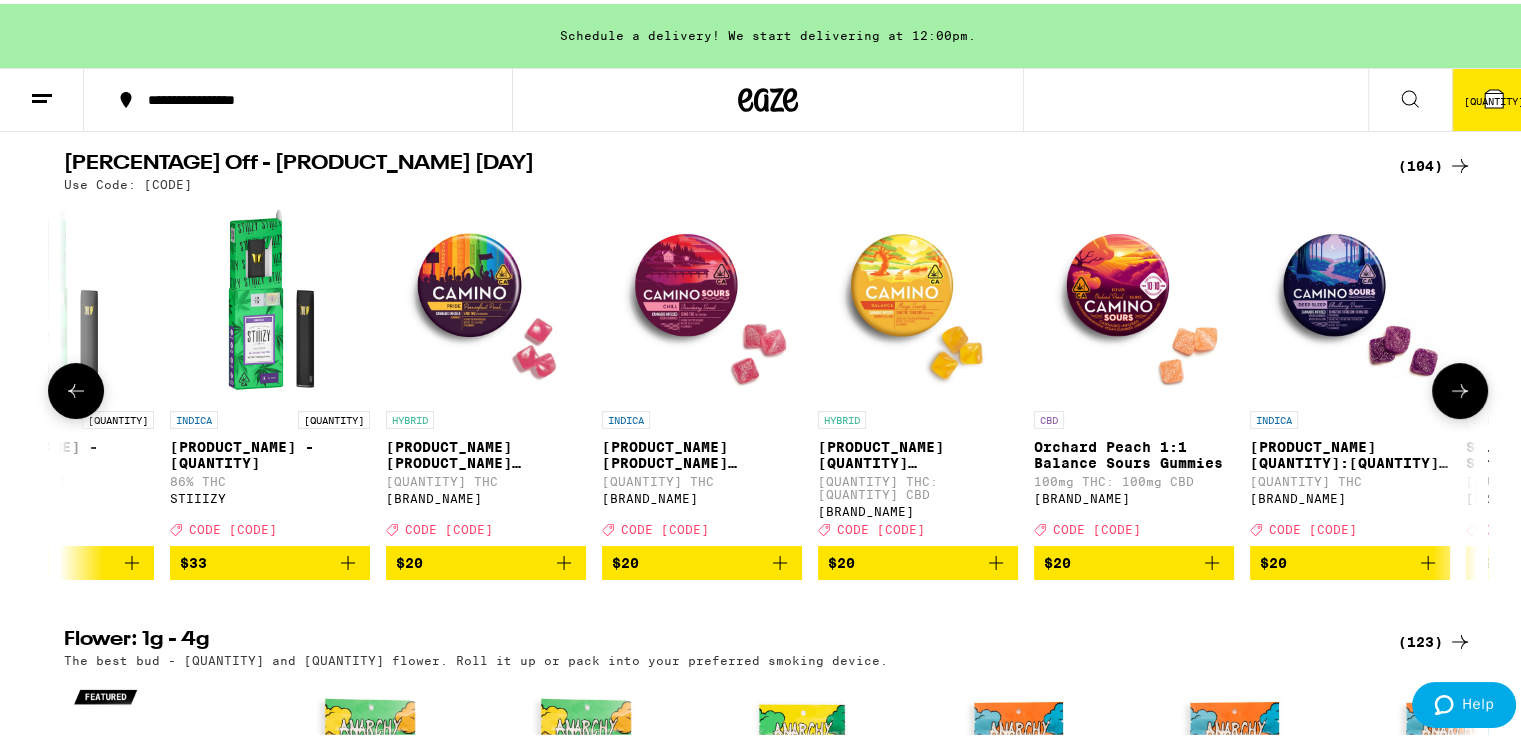 click 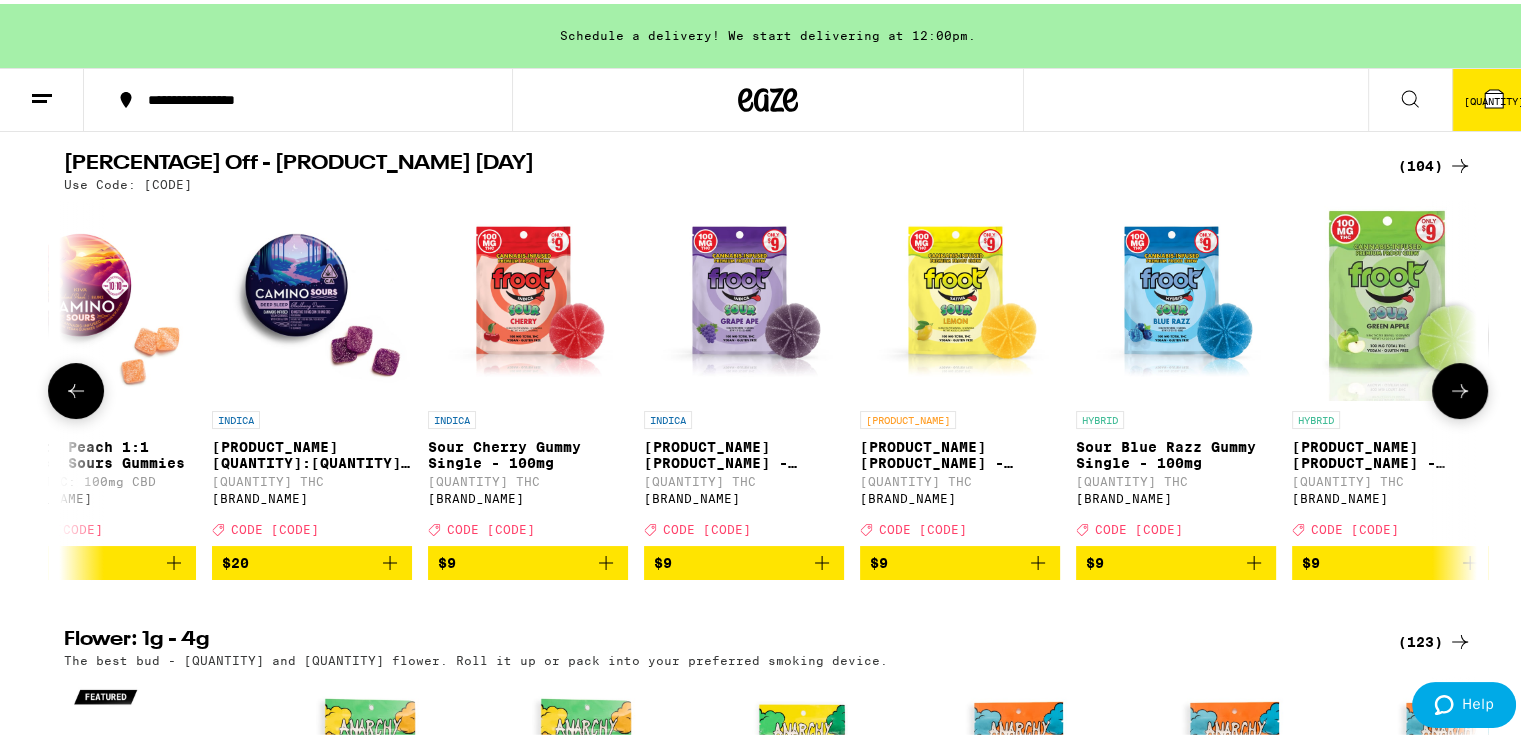 scroll, scrollTop: 0, scrollLeft: 2380, axis: horizontal 